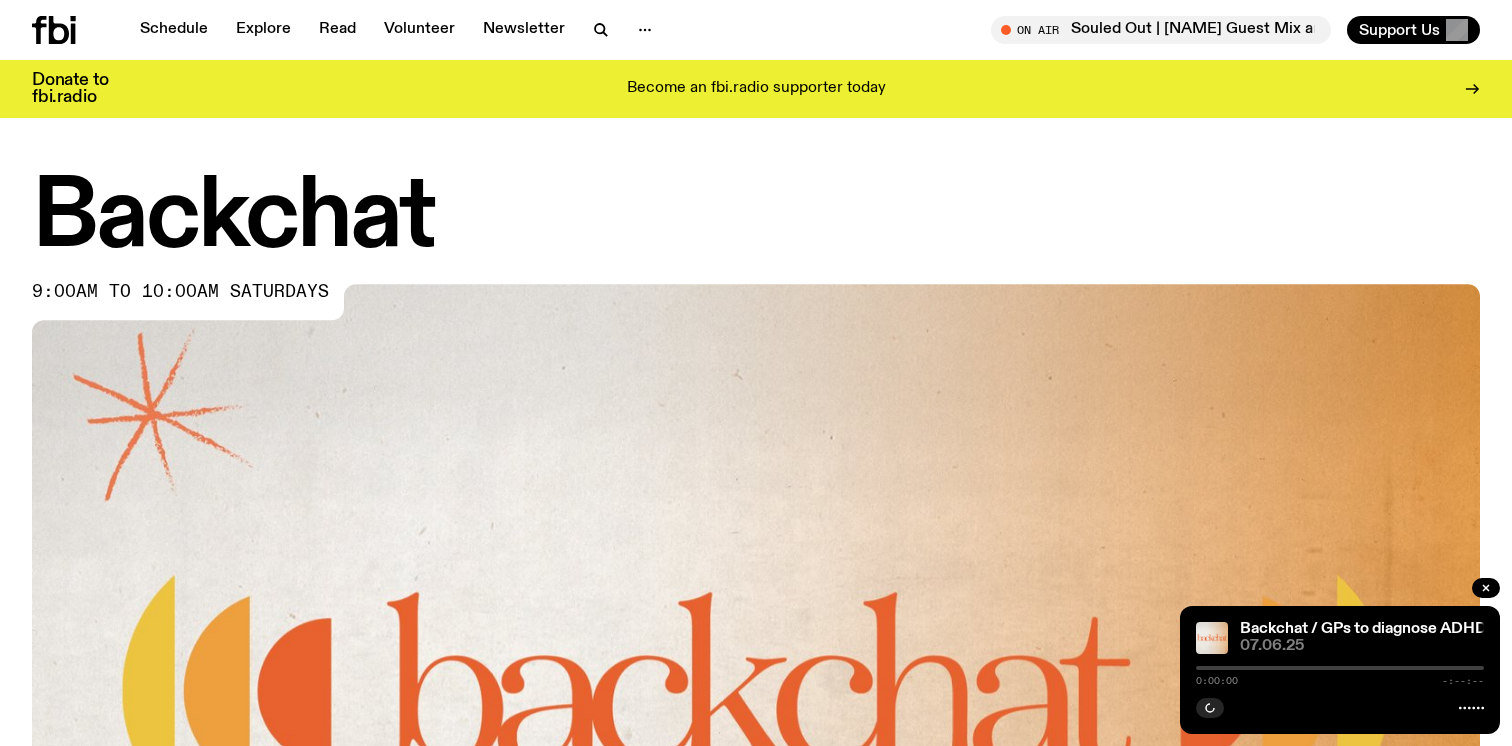 scroll, scrollTop: 895, scrollLeft: 0, axis: vertical 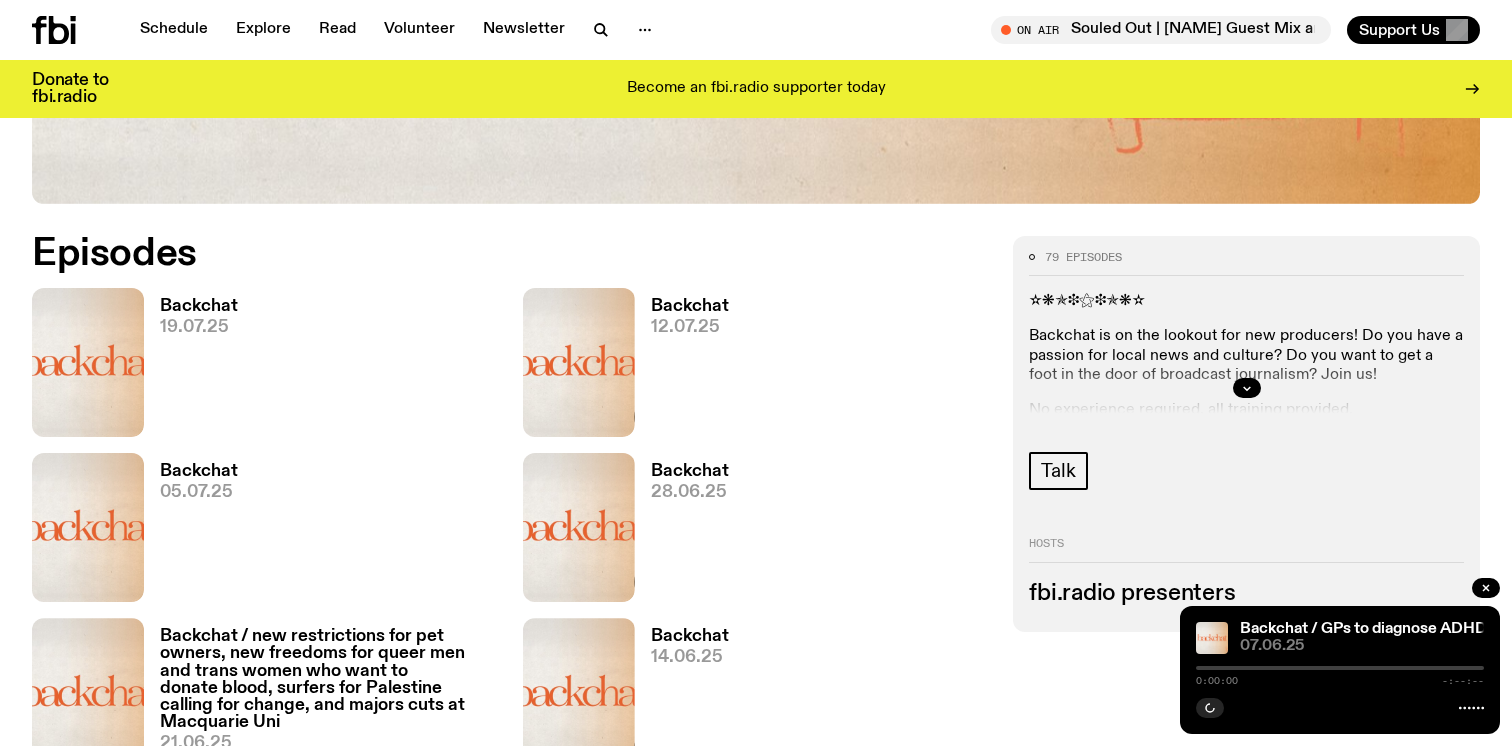 click on "Backchat" at bounding box center (199, 306) 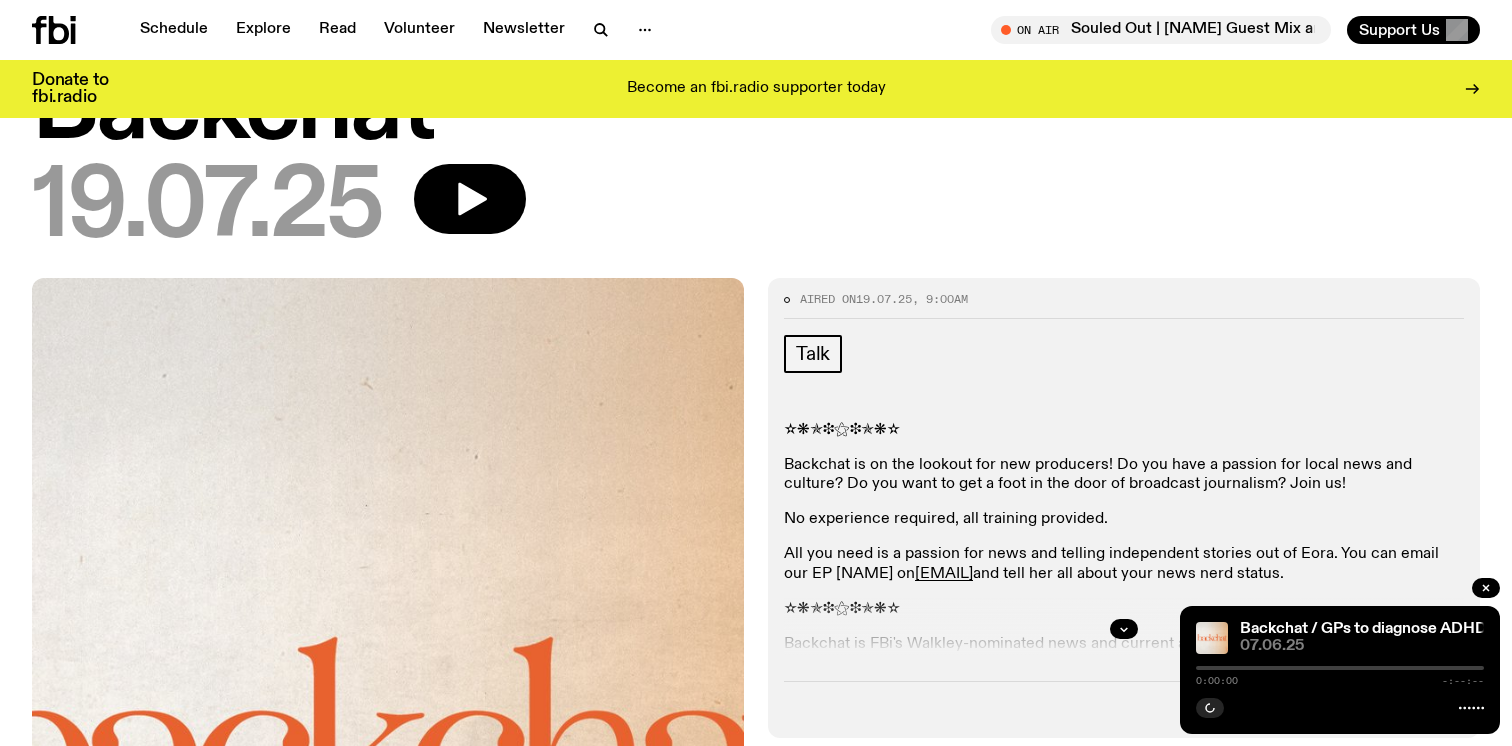 scroll, scrollTop: 86, scrollLeft: 0, axis: vertical 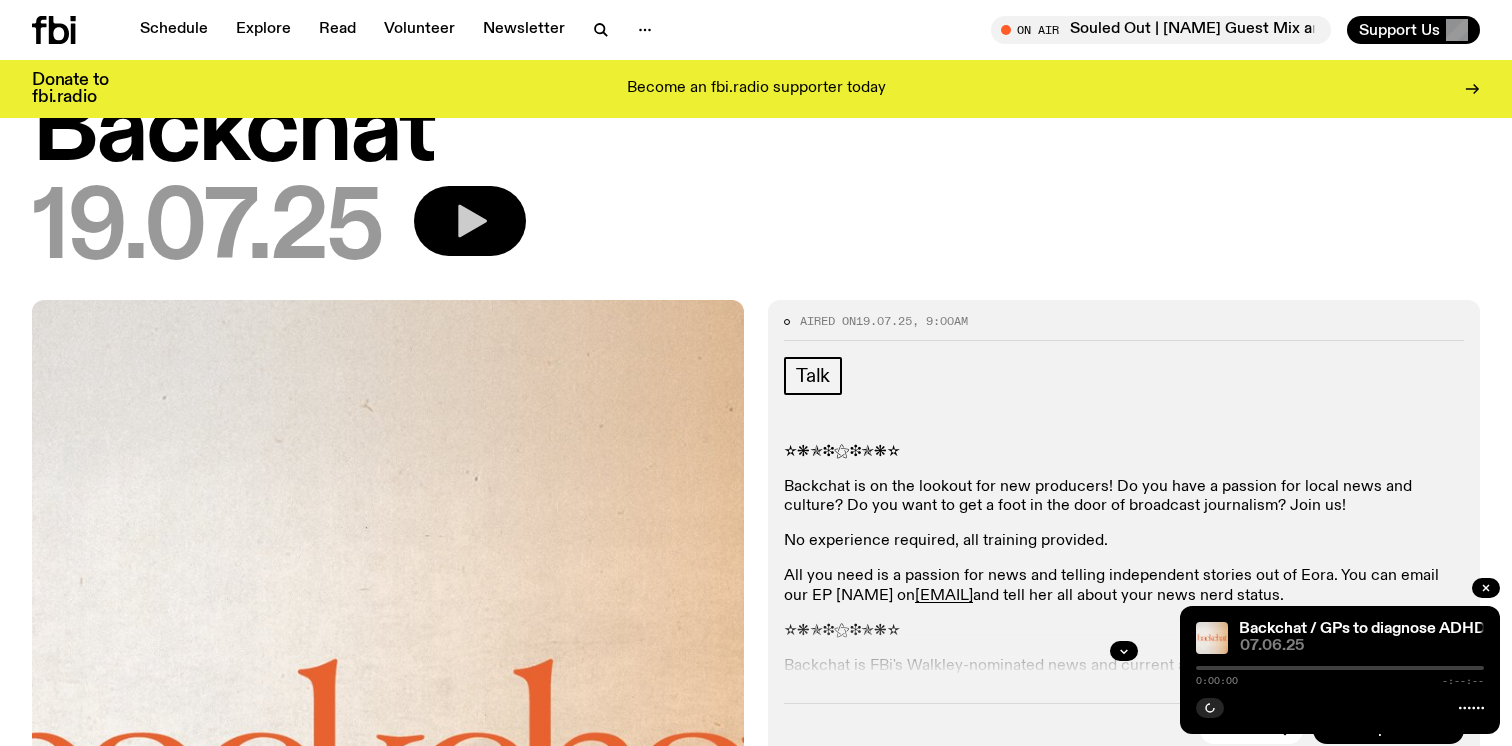 click 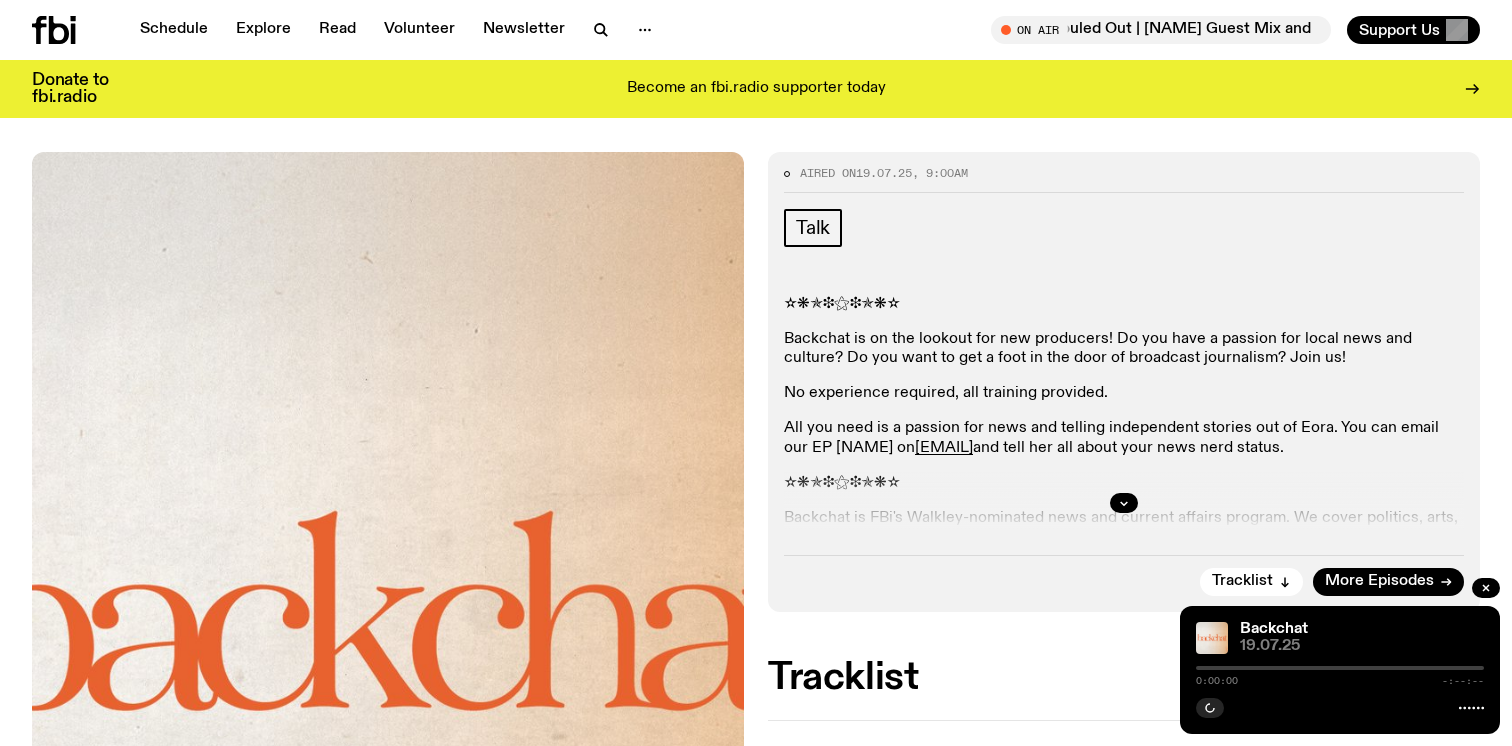 scroll, scrollTop: 304, scrollLeft: 0, axis: vertical 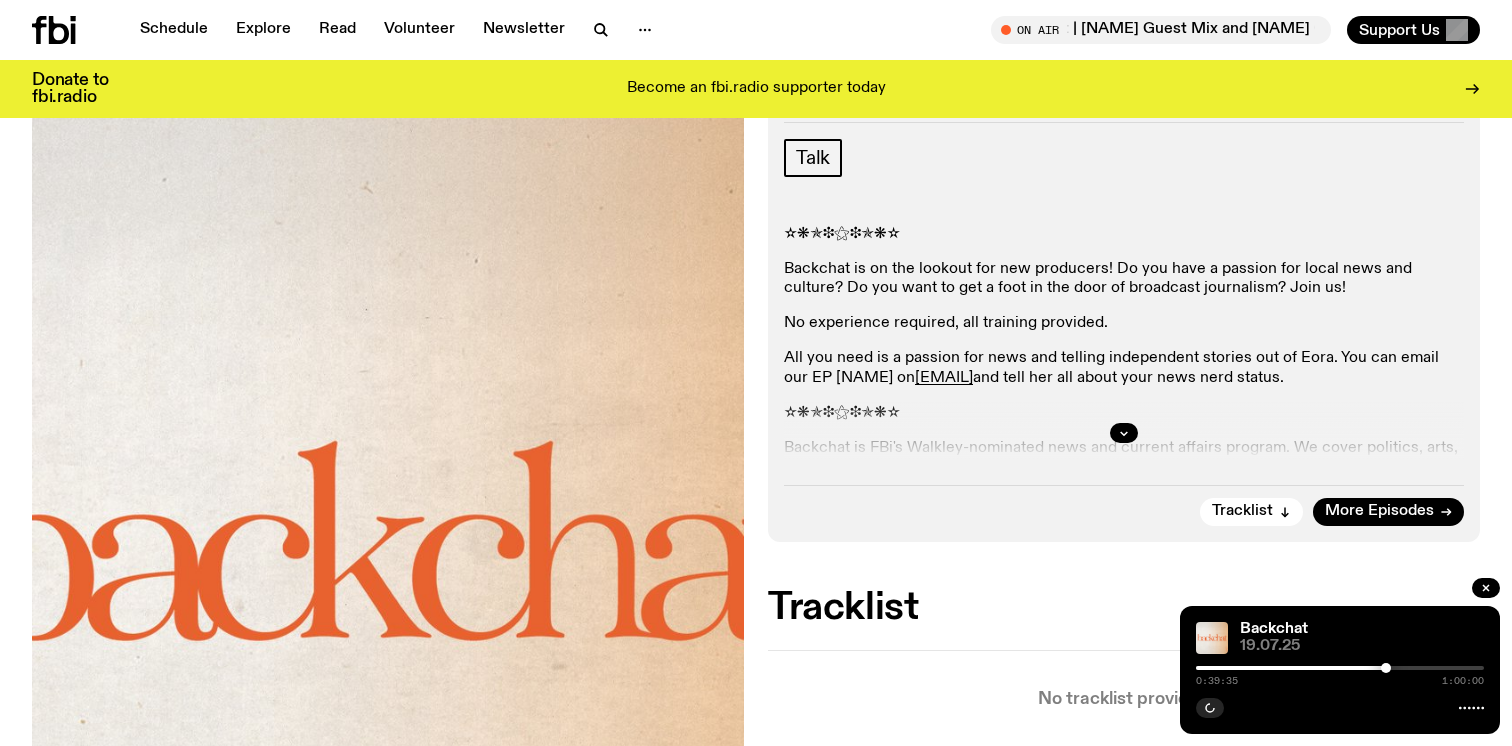click at bounding box center [1340, 668] 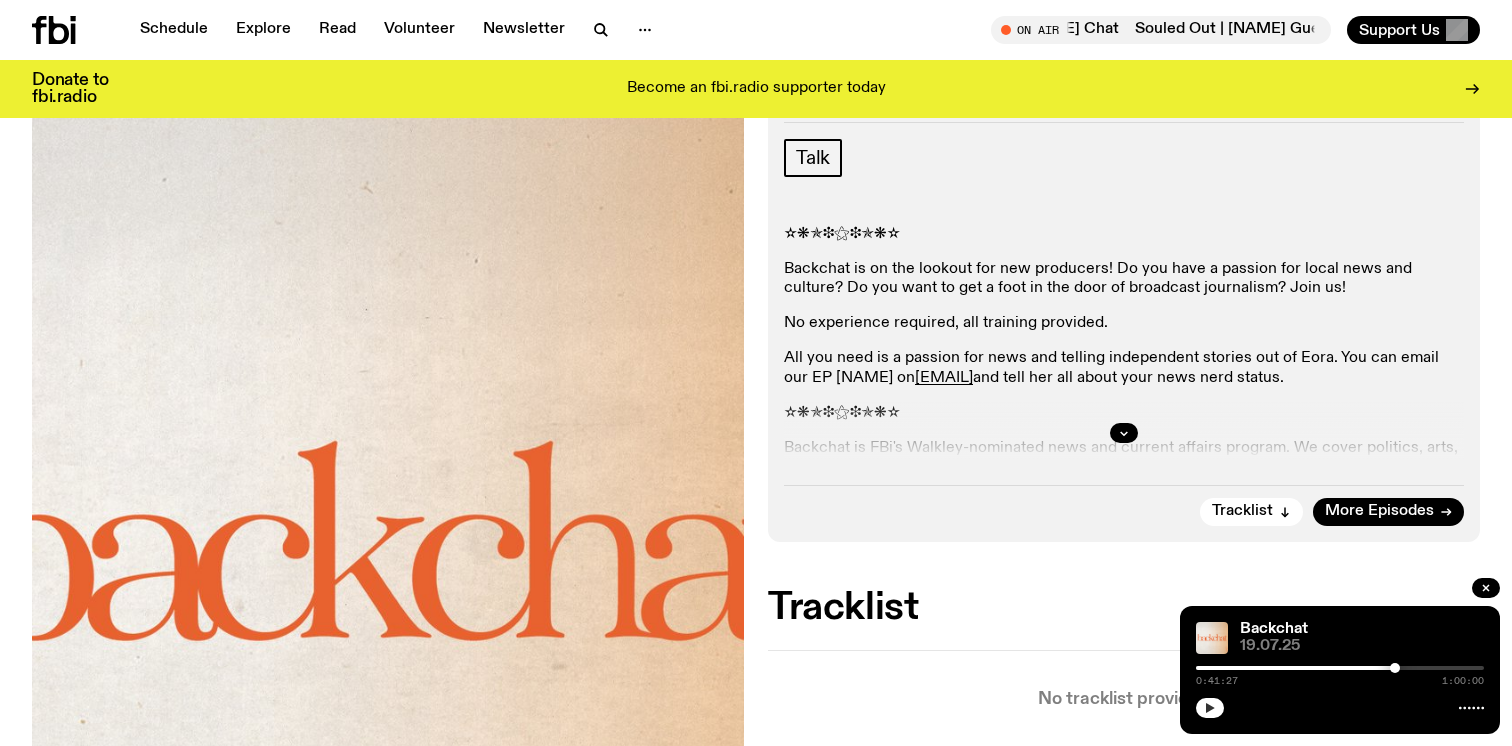 click 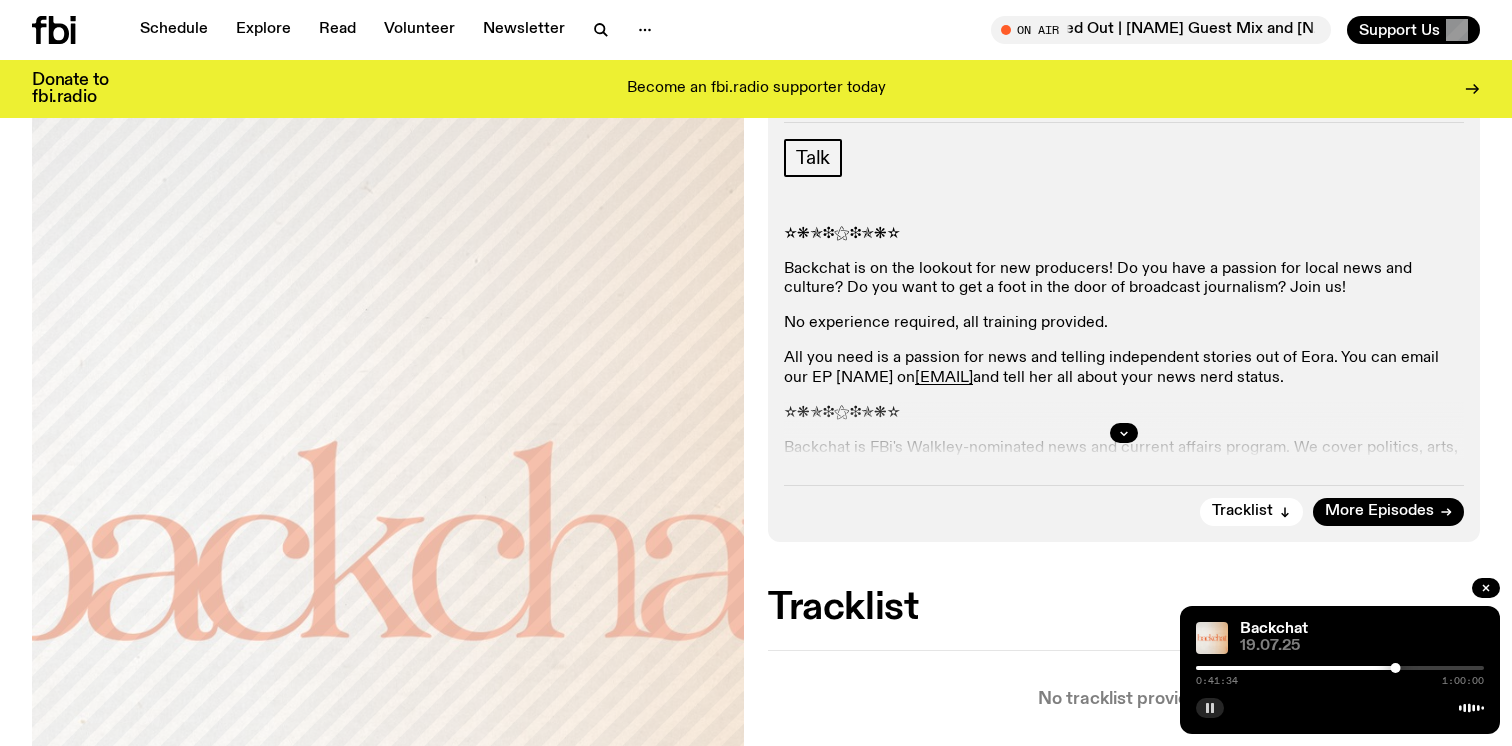 click at bounding box center [1340, 668] 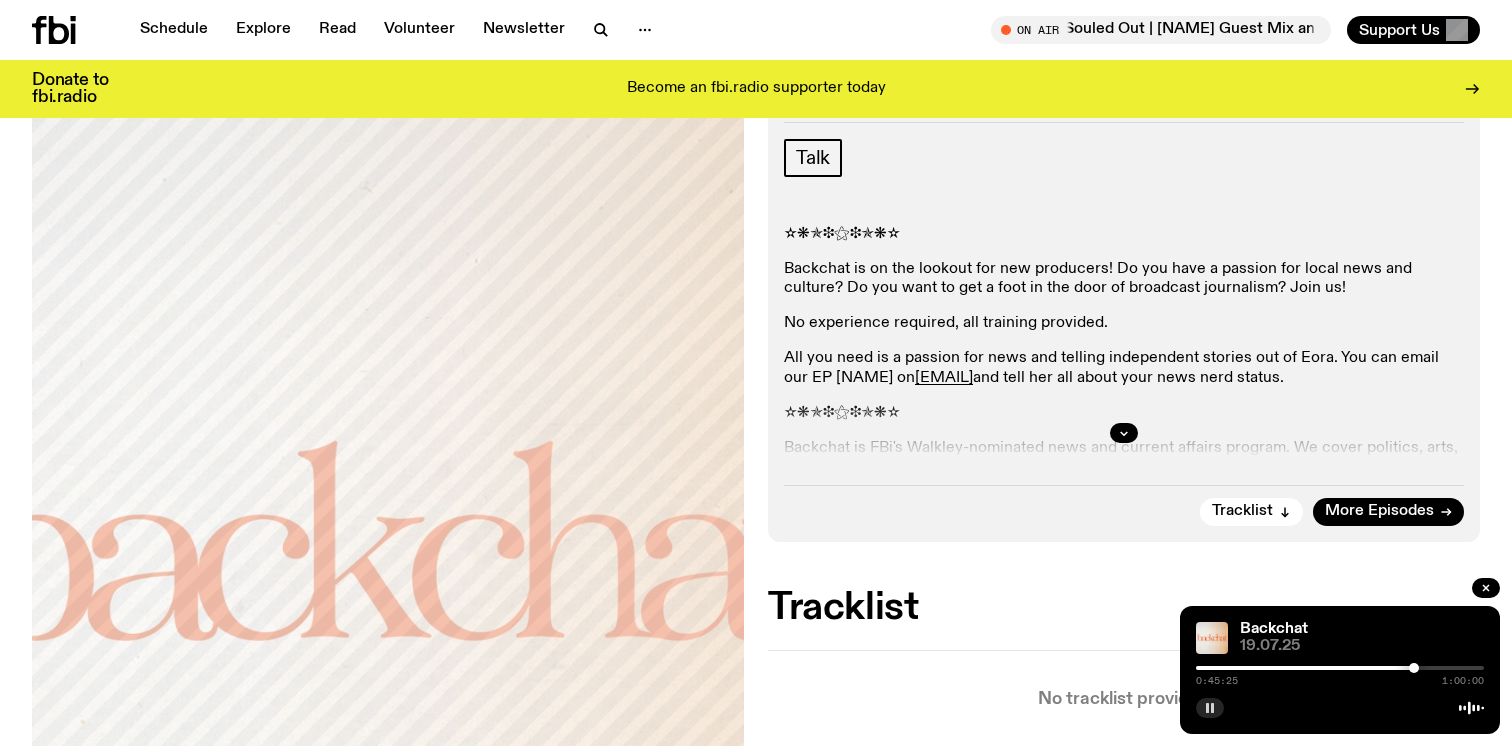 click at bounding box center (1414, 668) 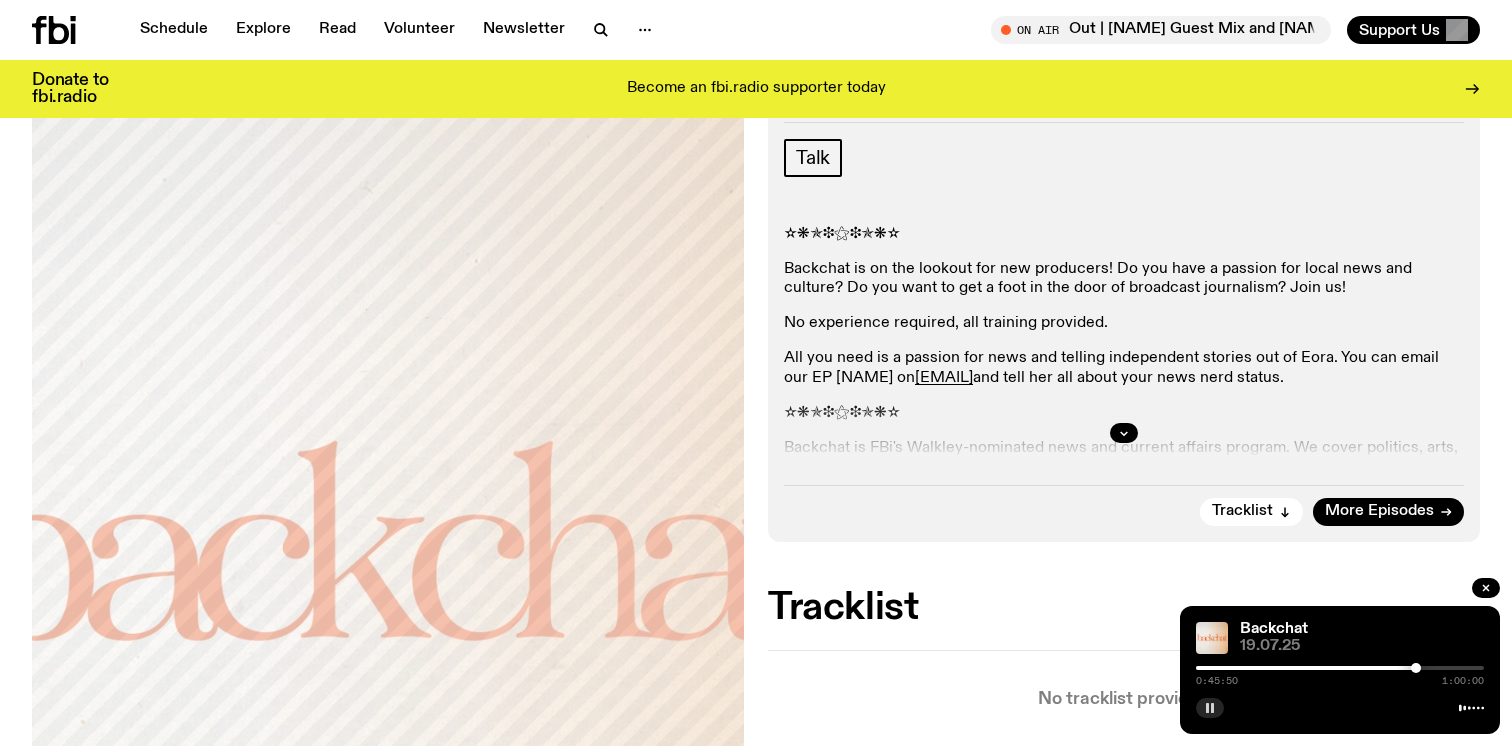 click at bounding box center [1416, 668] 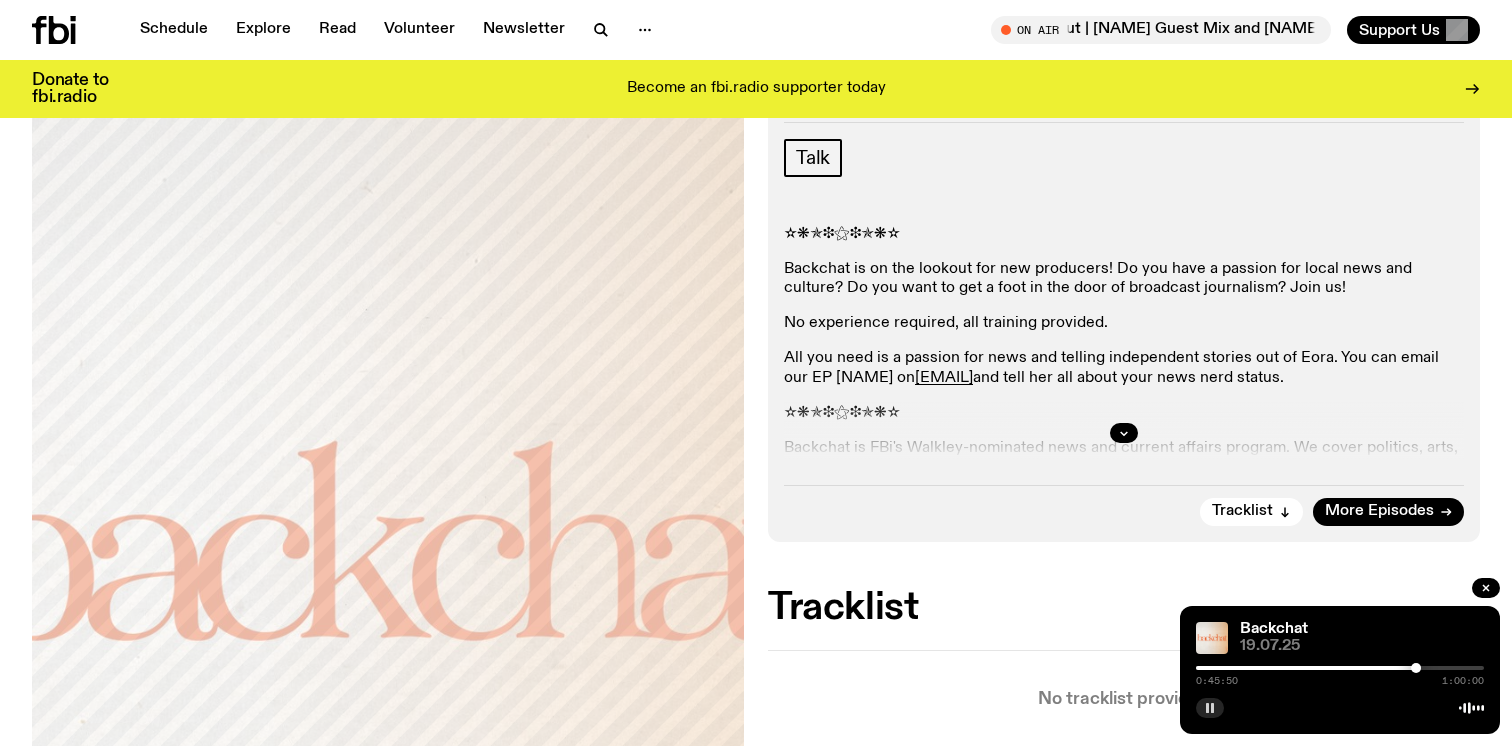 click on "Tracklist" at bounding box center [1124, 608] 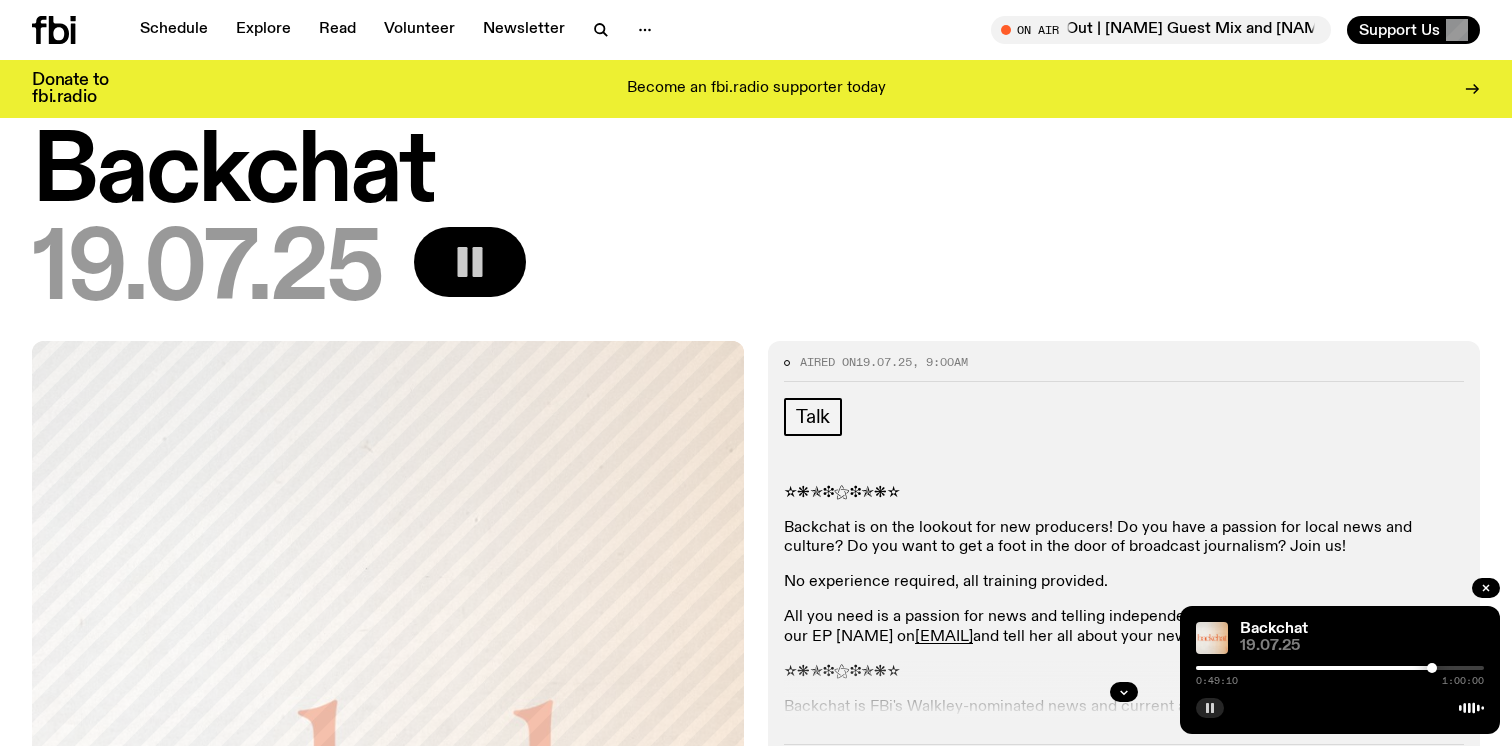 scroll, scrollTop: 51, scrollLeft: 0, axis: vertical 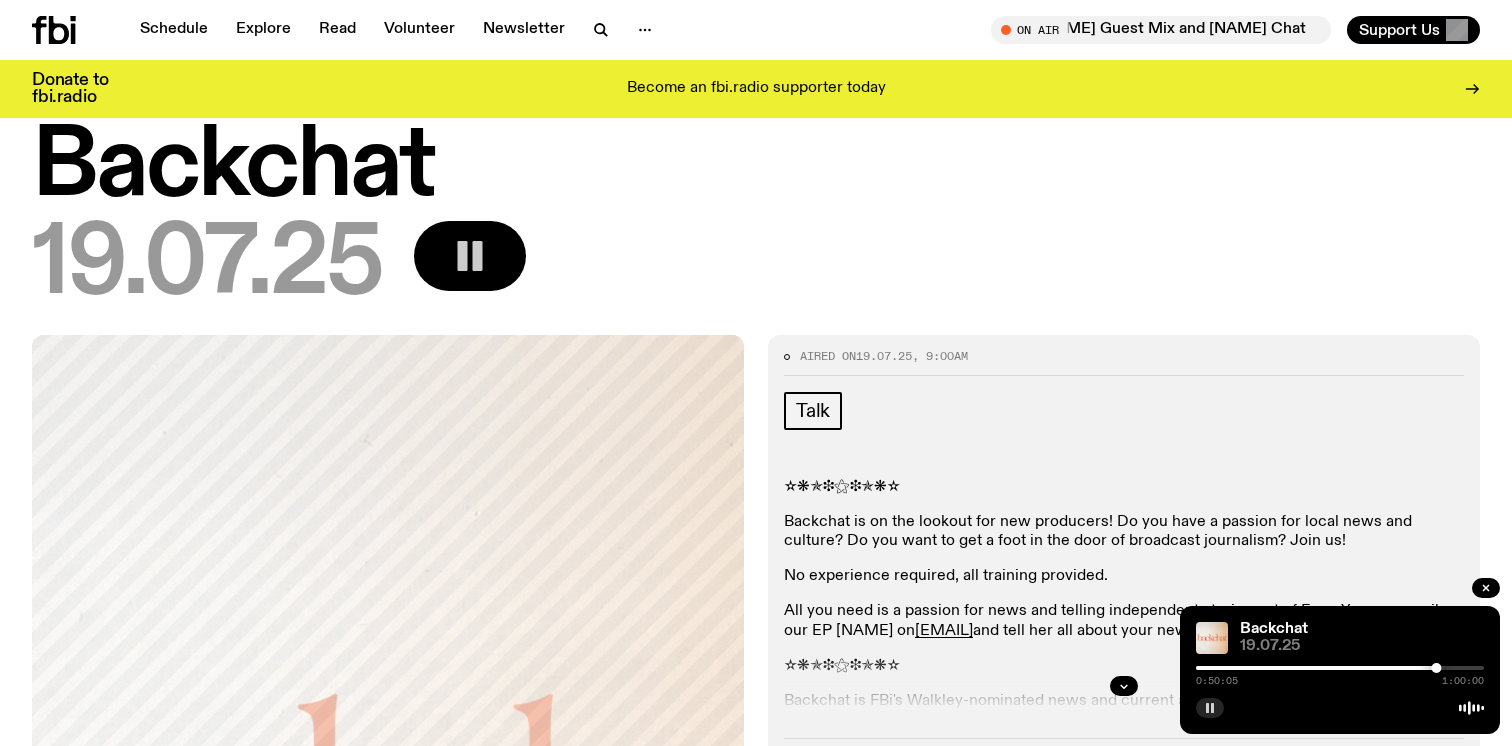 click on "19.07.25" at bounding box center (756, 266) 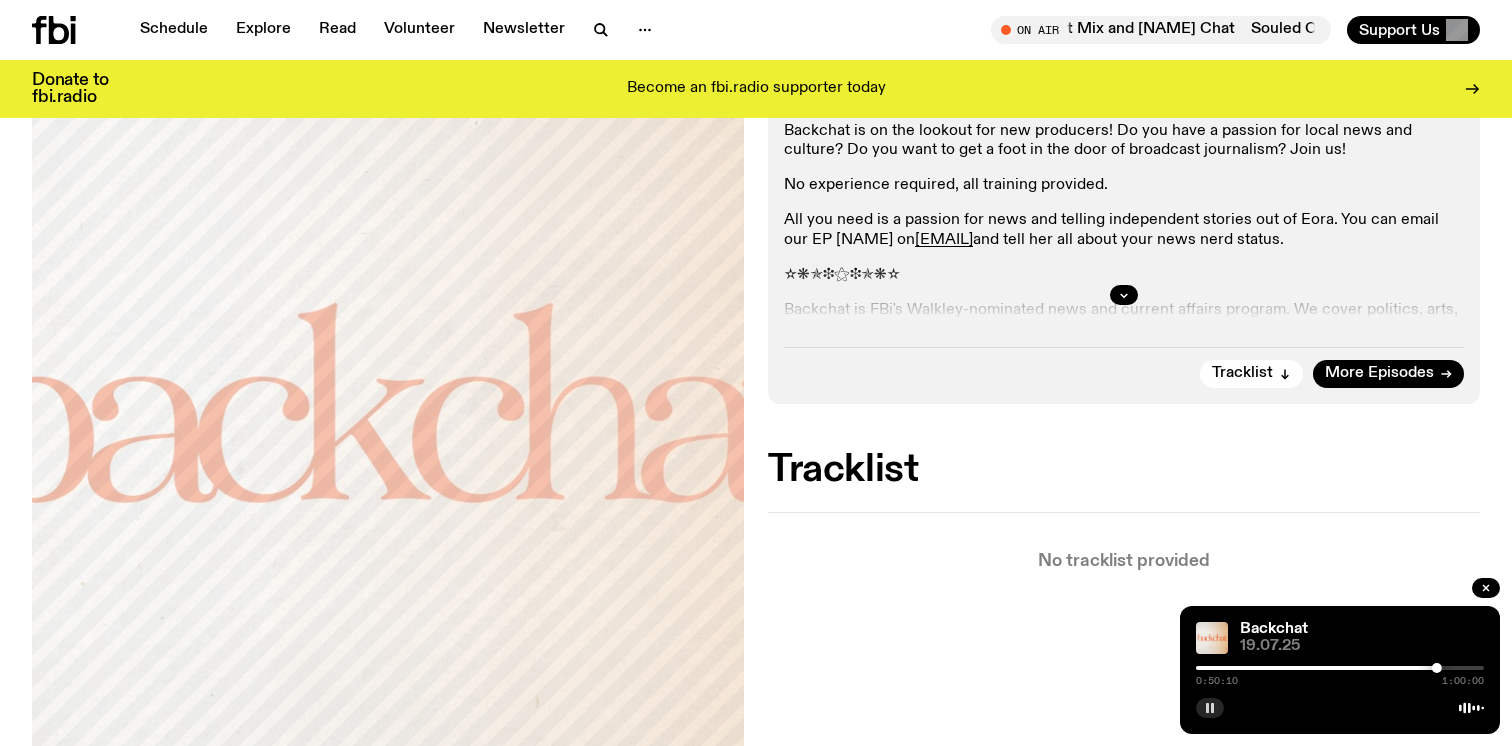 scroll, scrollTop: 0, scrollLeft: 0, axis: both 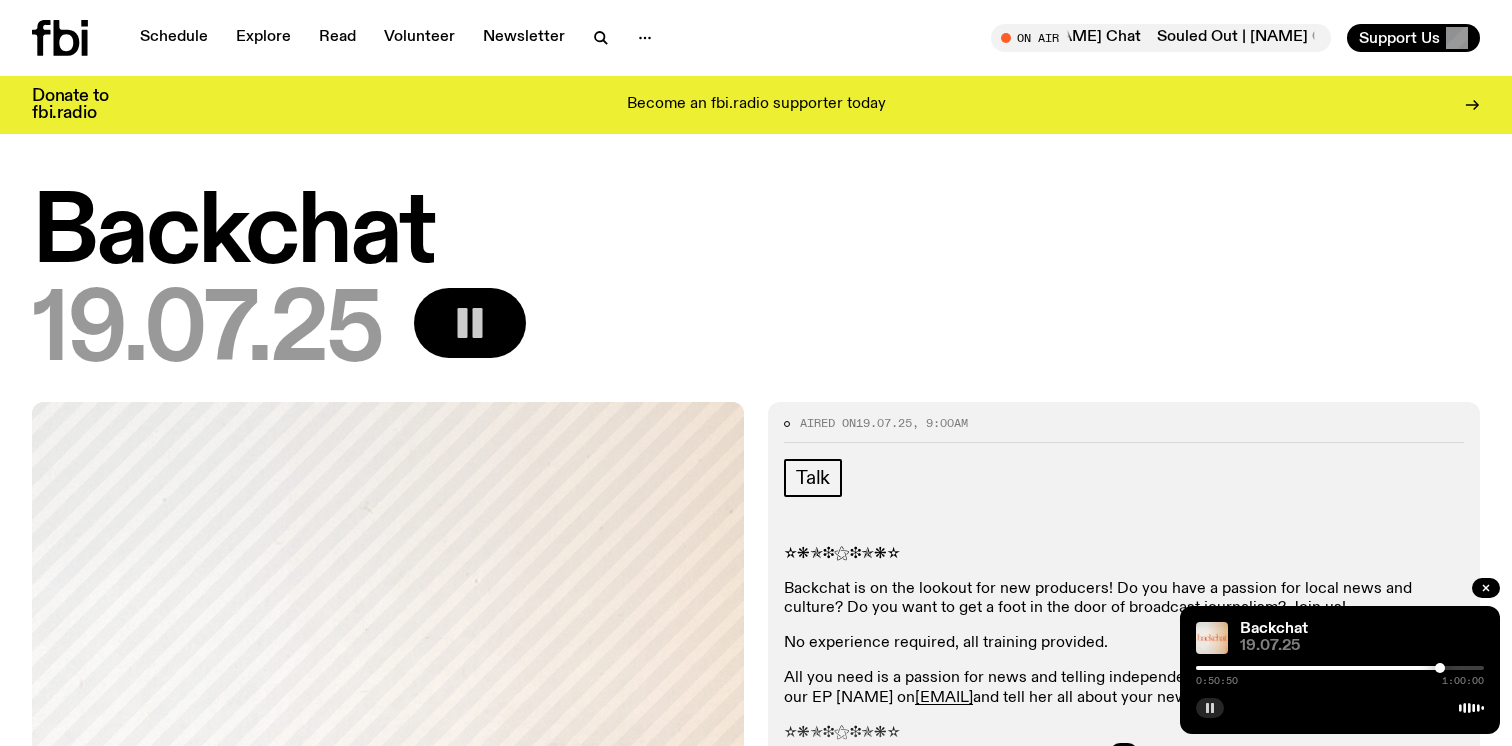 click at bounding box center (1440, 668) 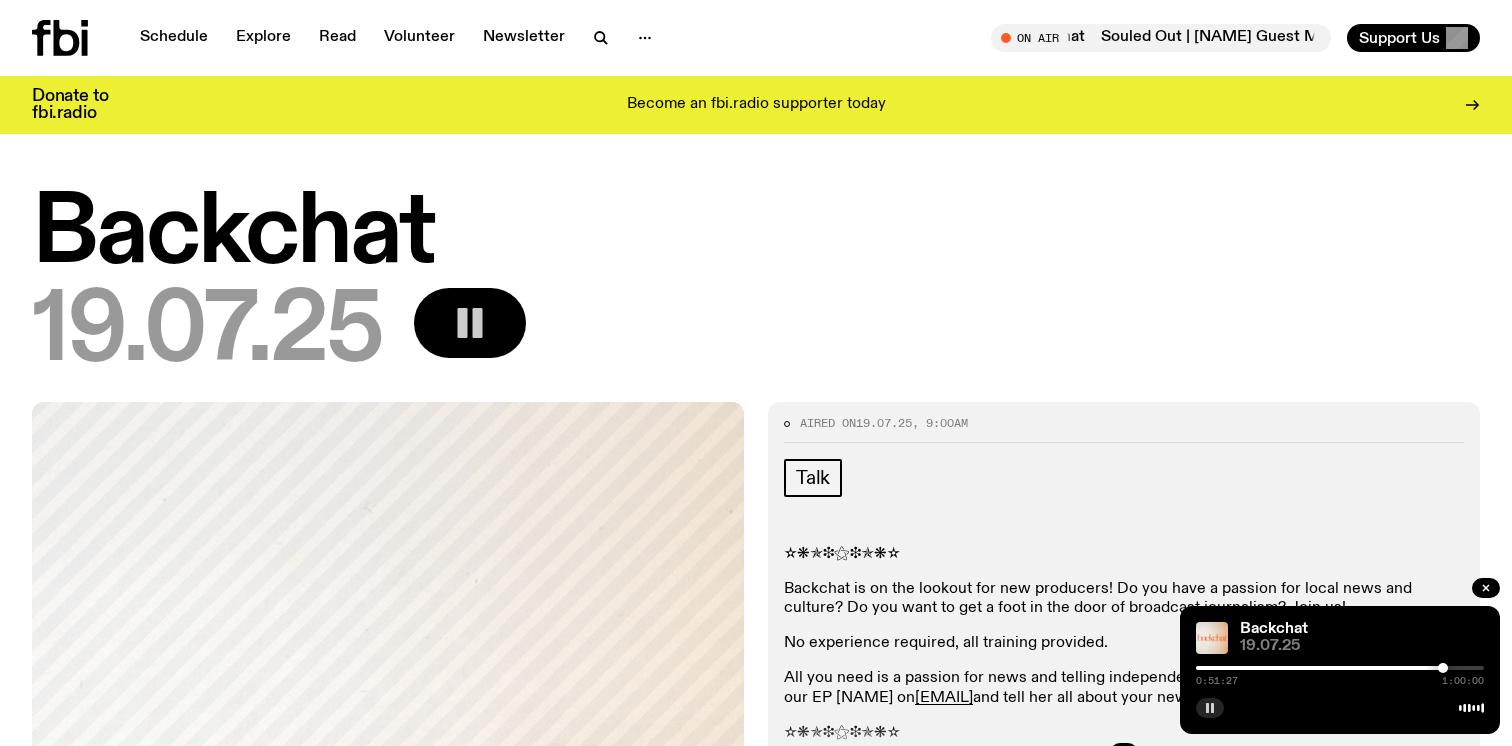 click at bounding box center (1443, 668) 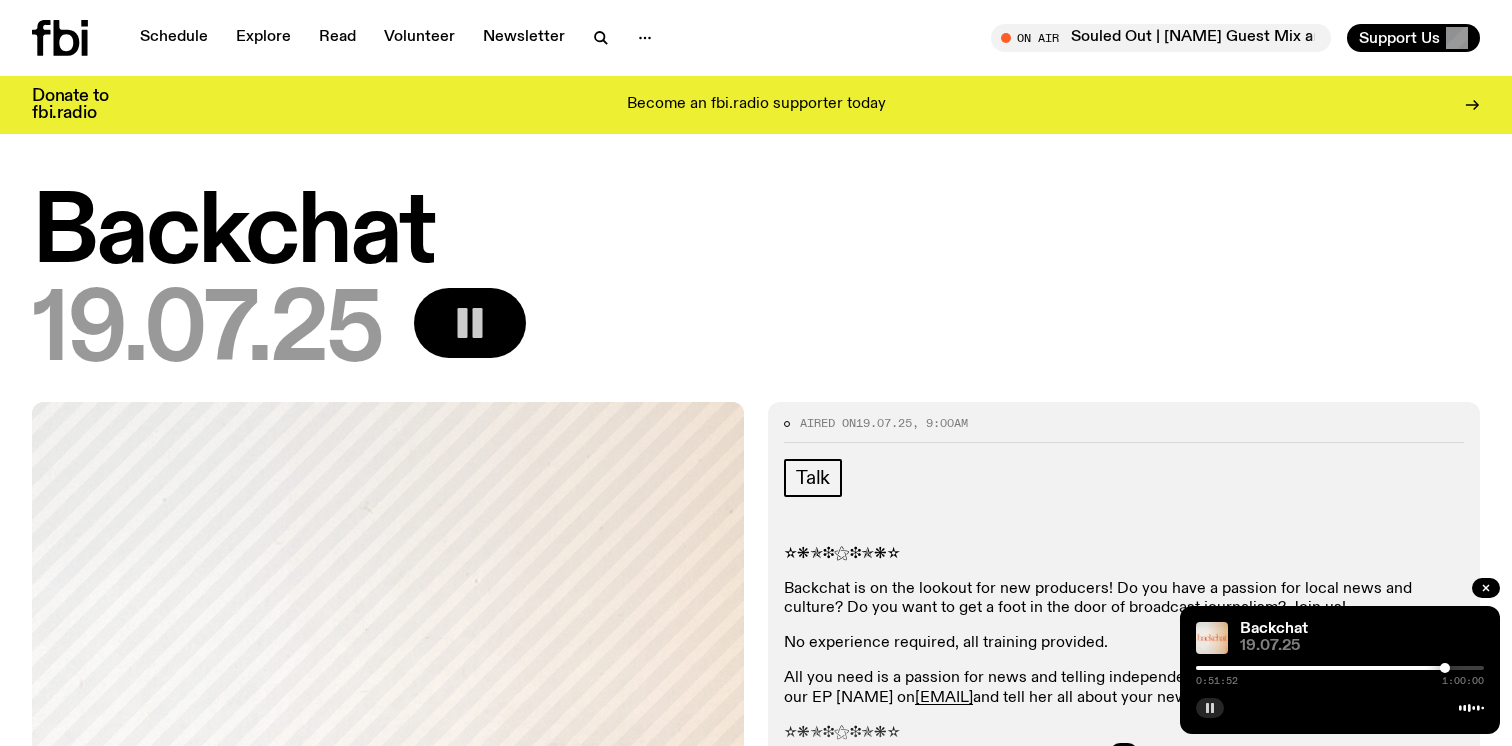 click at bounding box center [1340, 668] 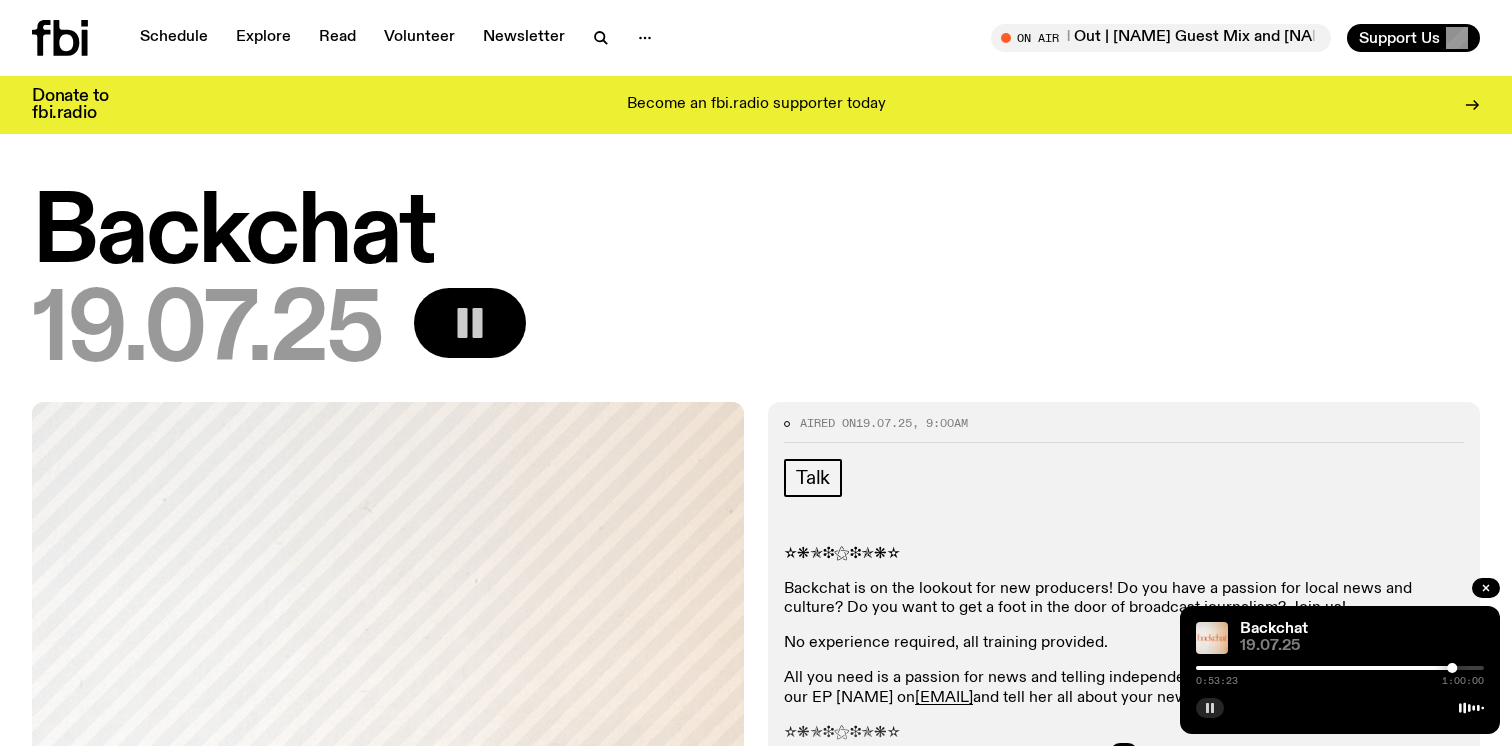click at bounding box center (1340, 668) 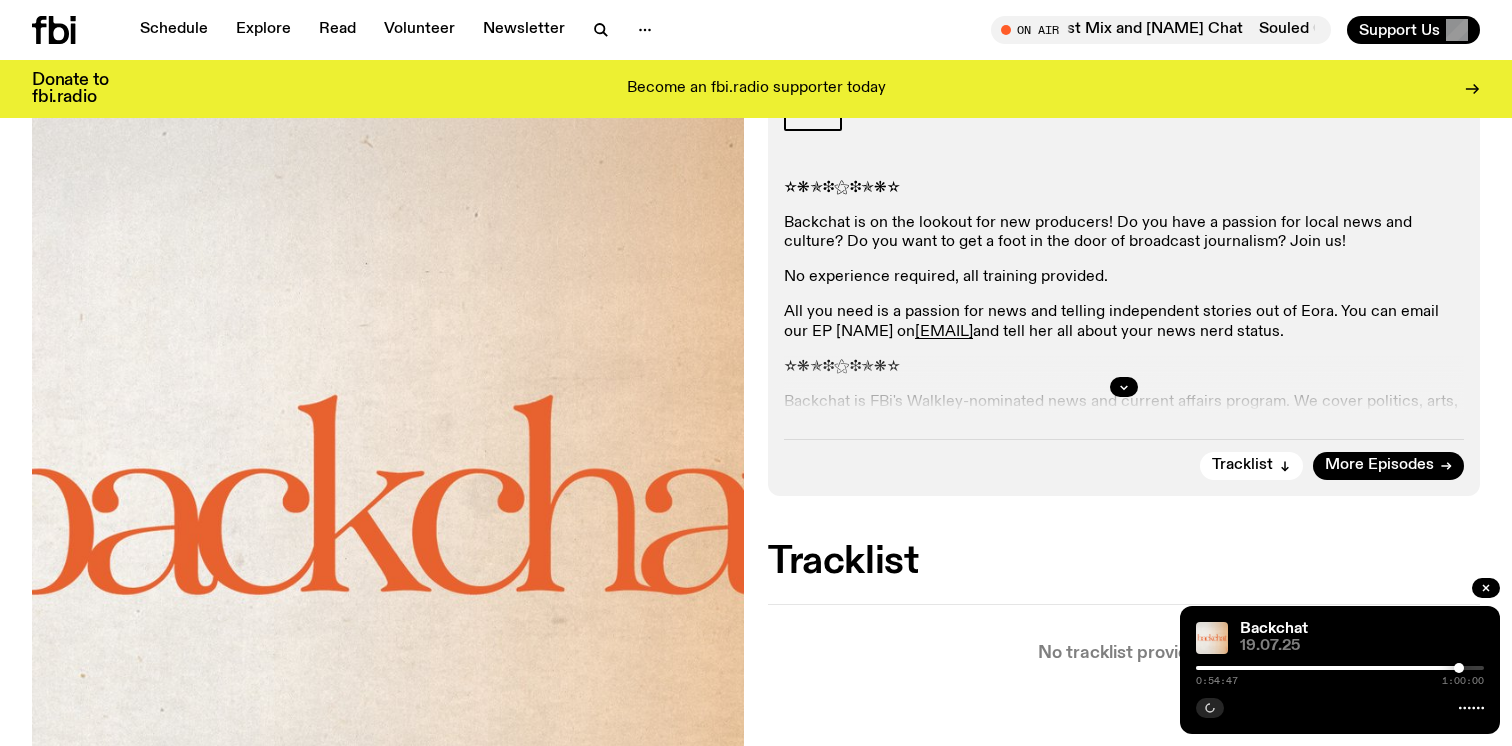 scroll, scrollTop: 333, scrollLeft: 0, axis: vertical 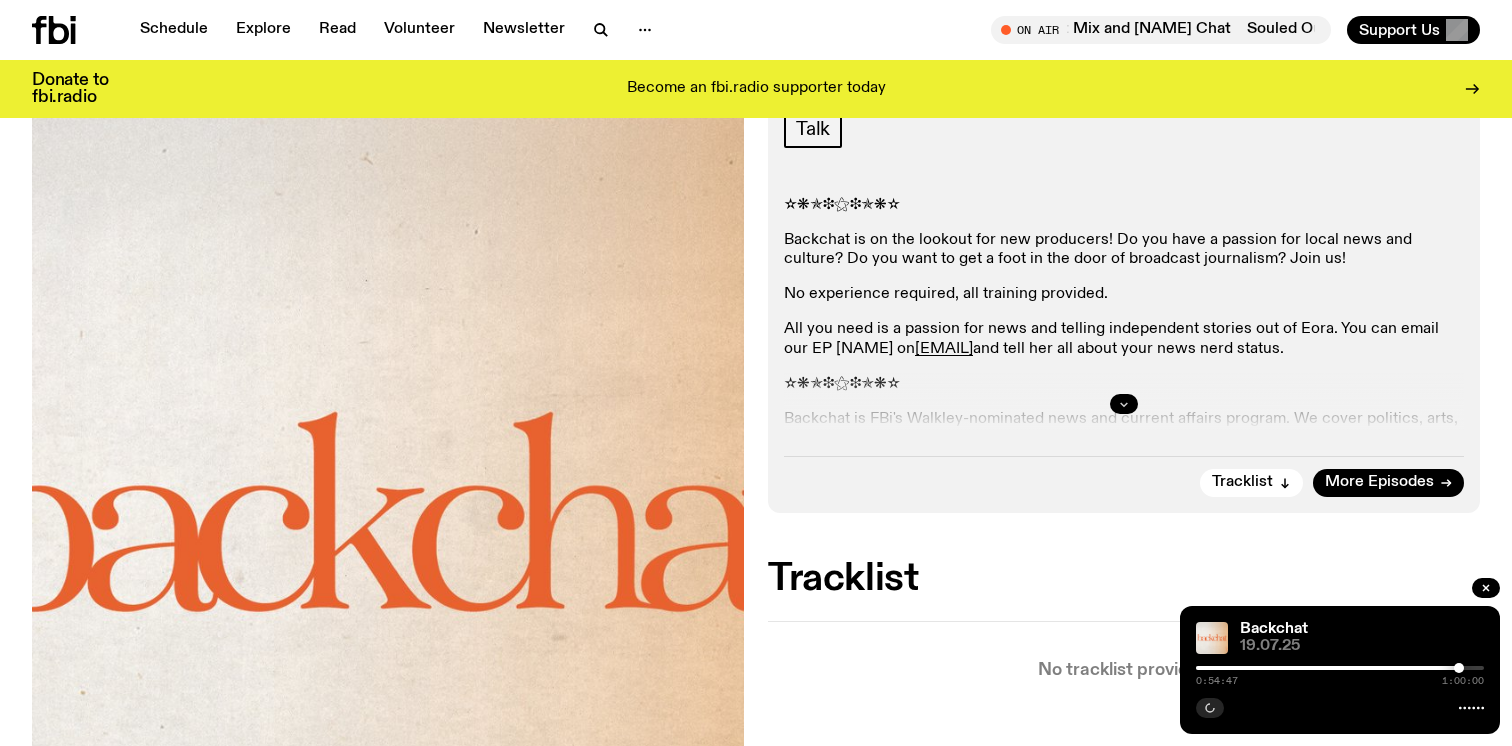 click at bounding box center [1124, 404] 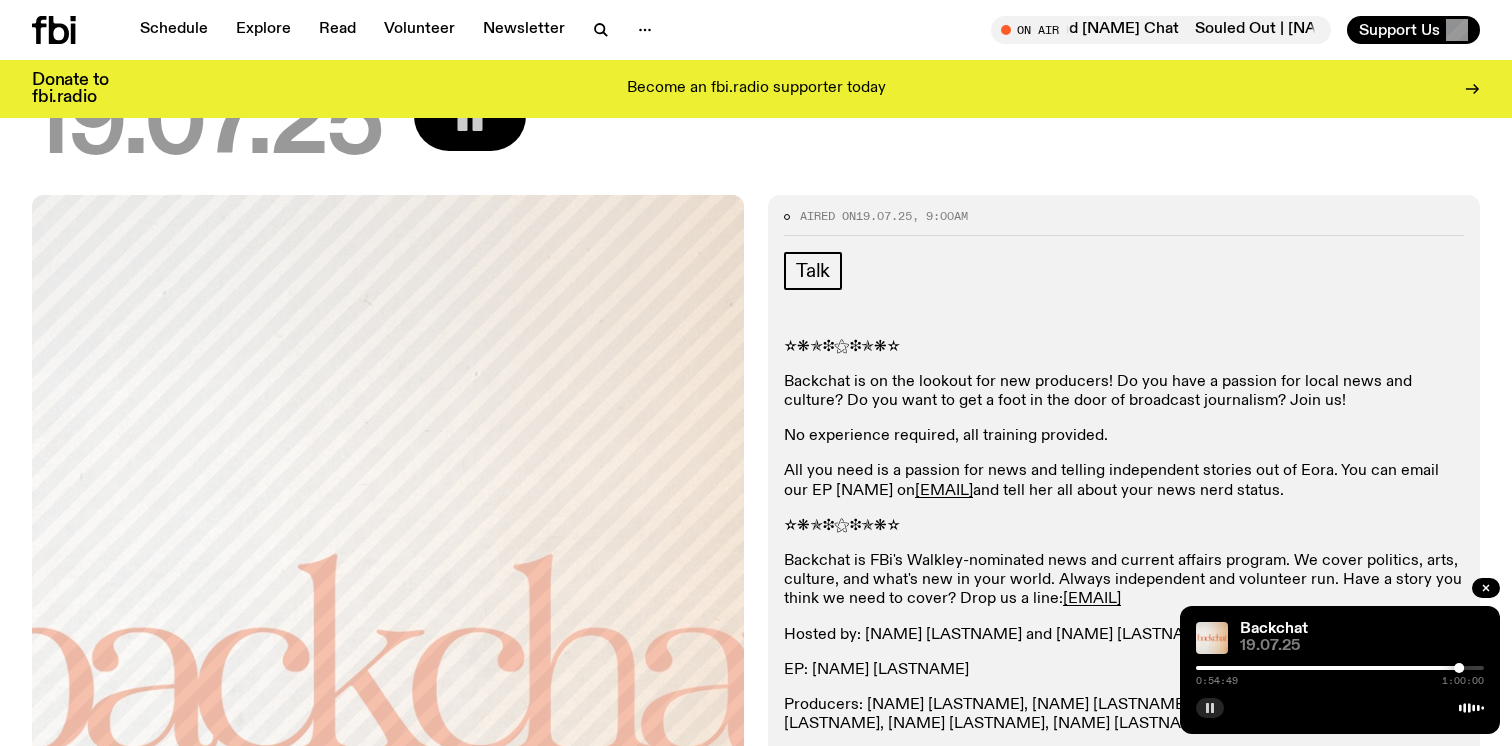 scroll, scrollTop: 0, scrollLeft: 0, axis: both 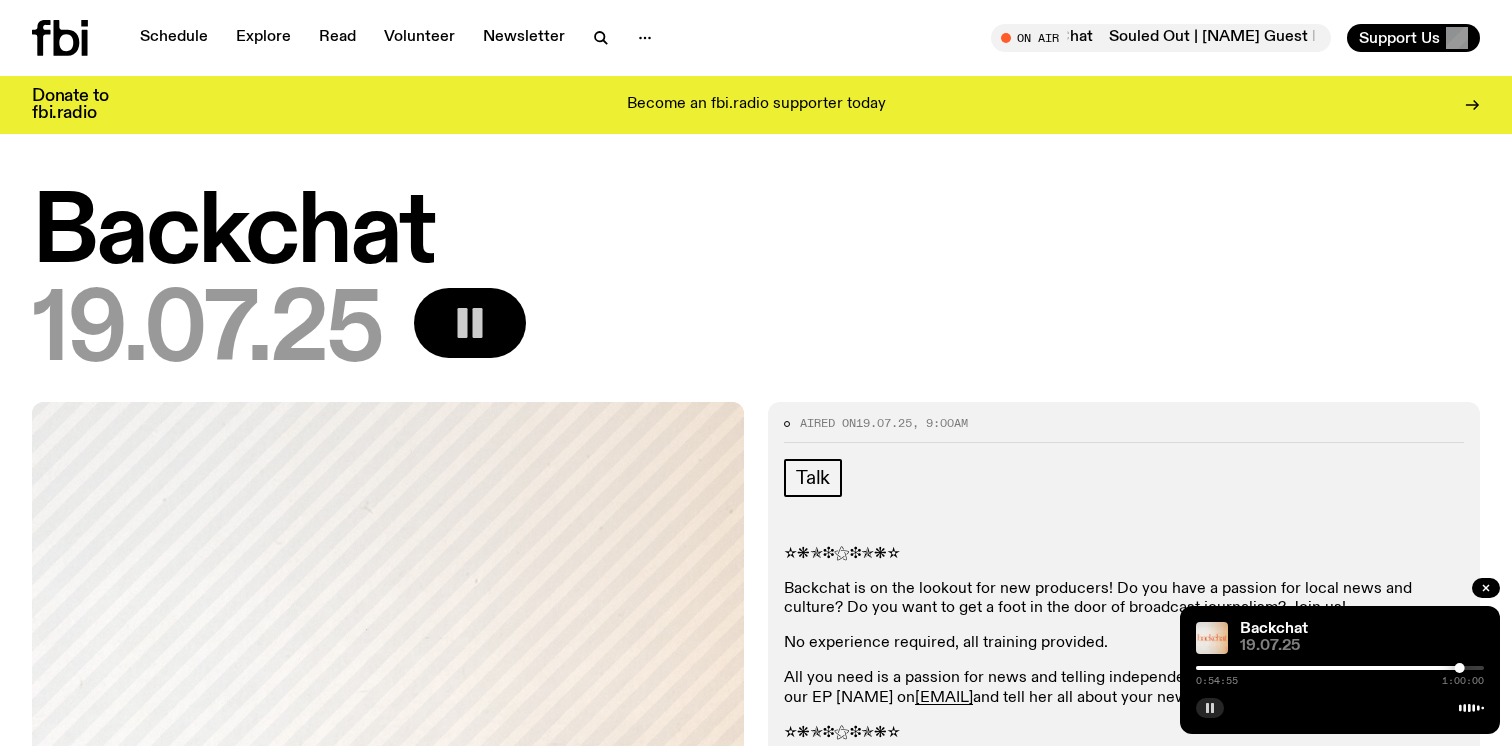 click at bounding box center [1340, 668] 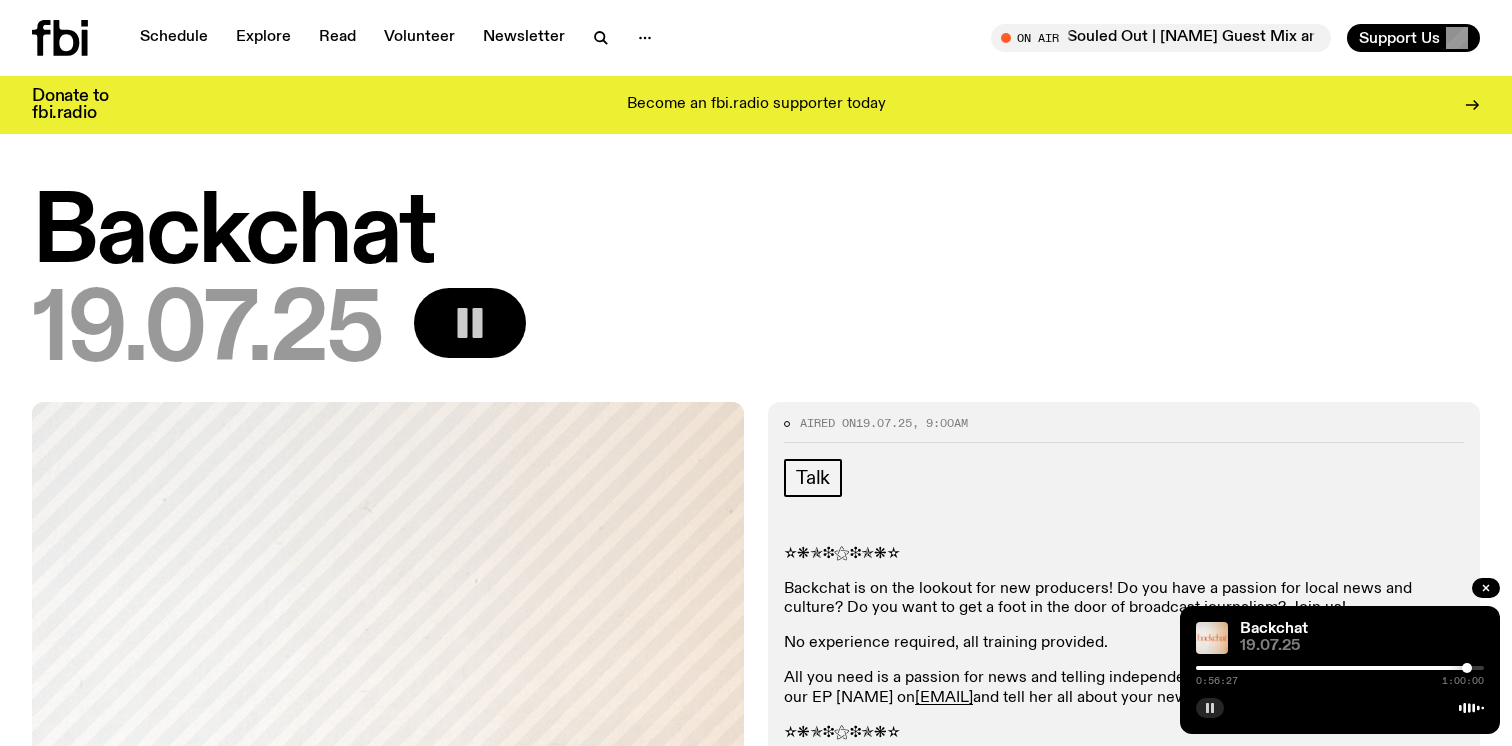 click at bounding box center (1467, 668) 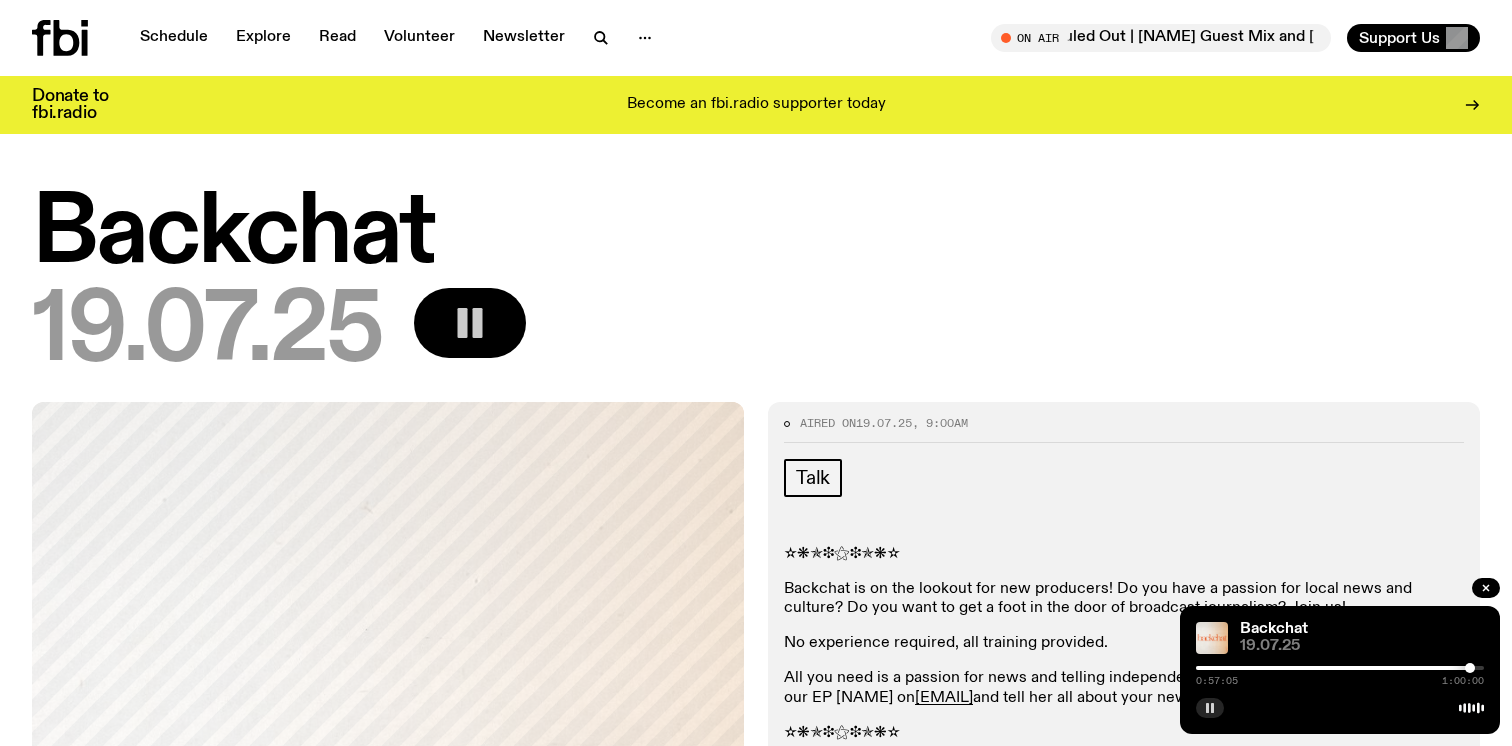 click at bounding box center [1470, 668] 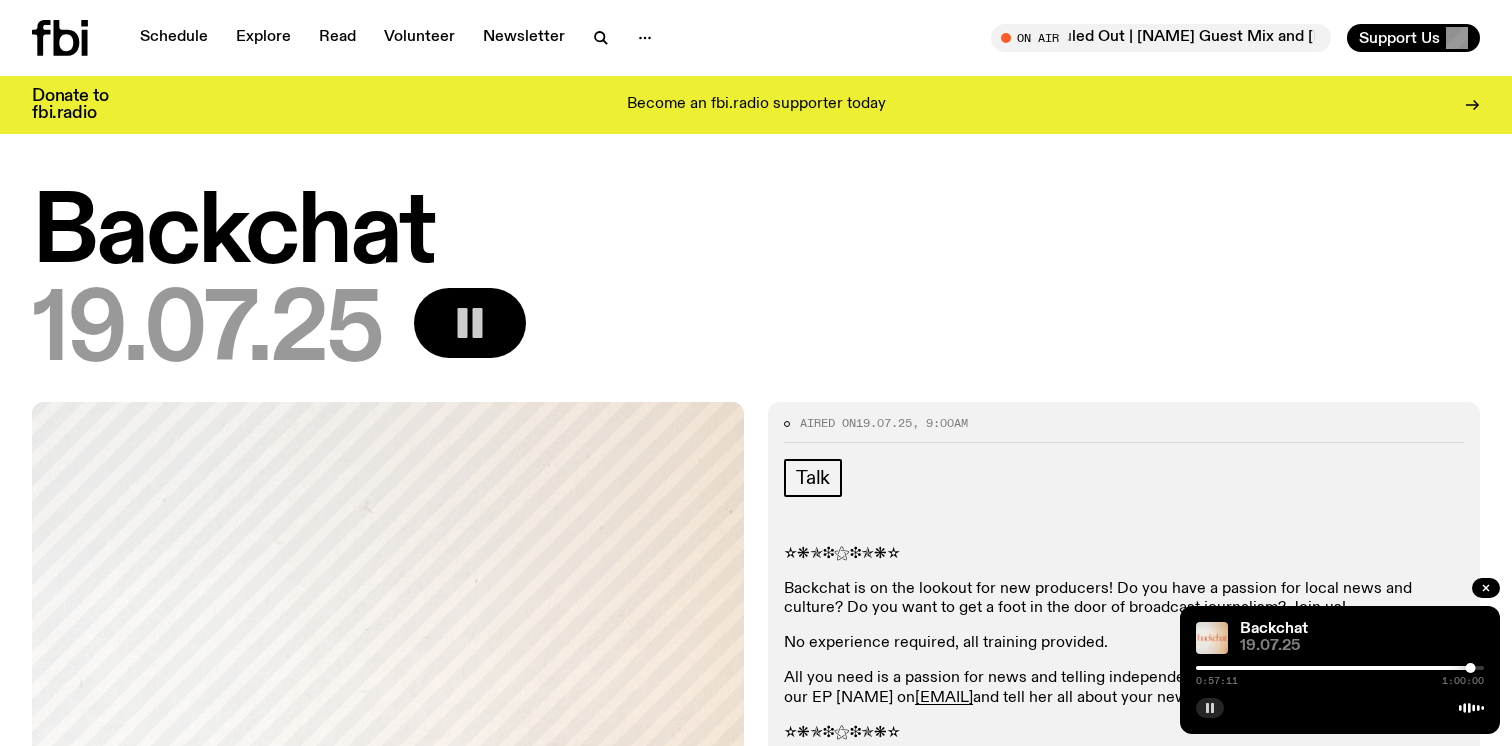 click at bounding box center [1471, 668] 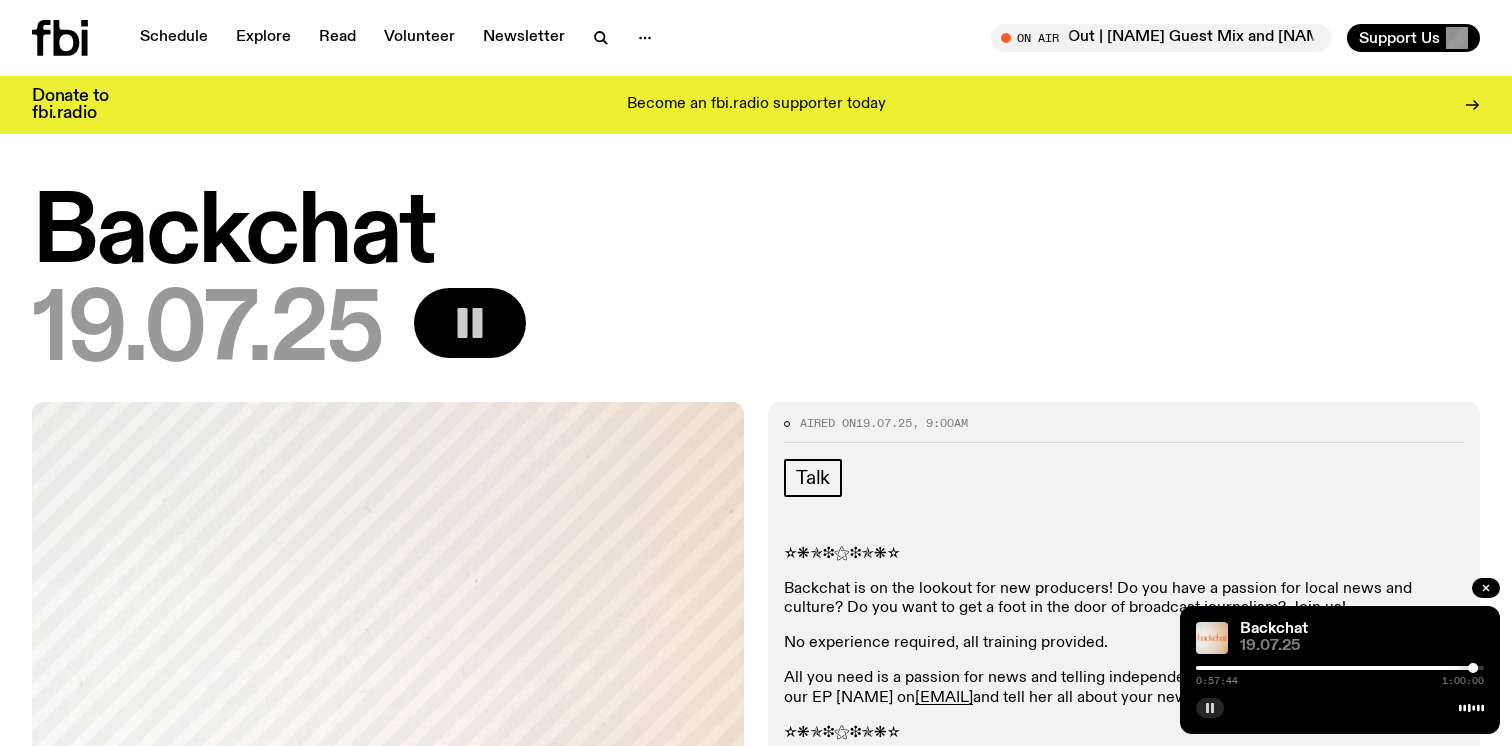 click at bounding box center (1473, 668) 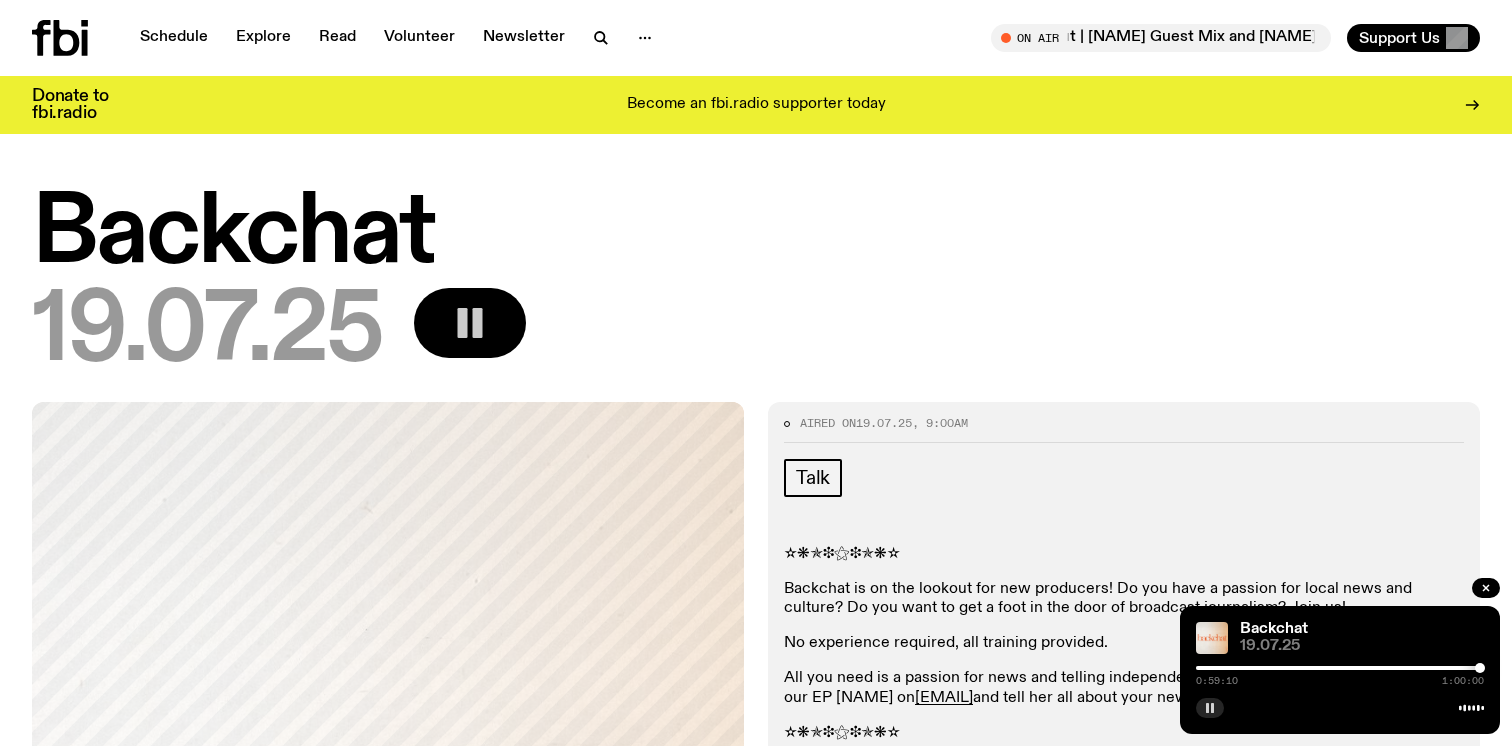 click at bounding box center (1480, 668) 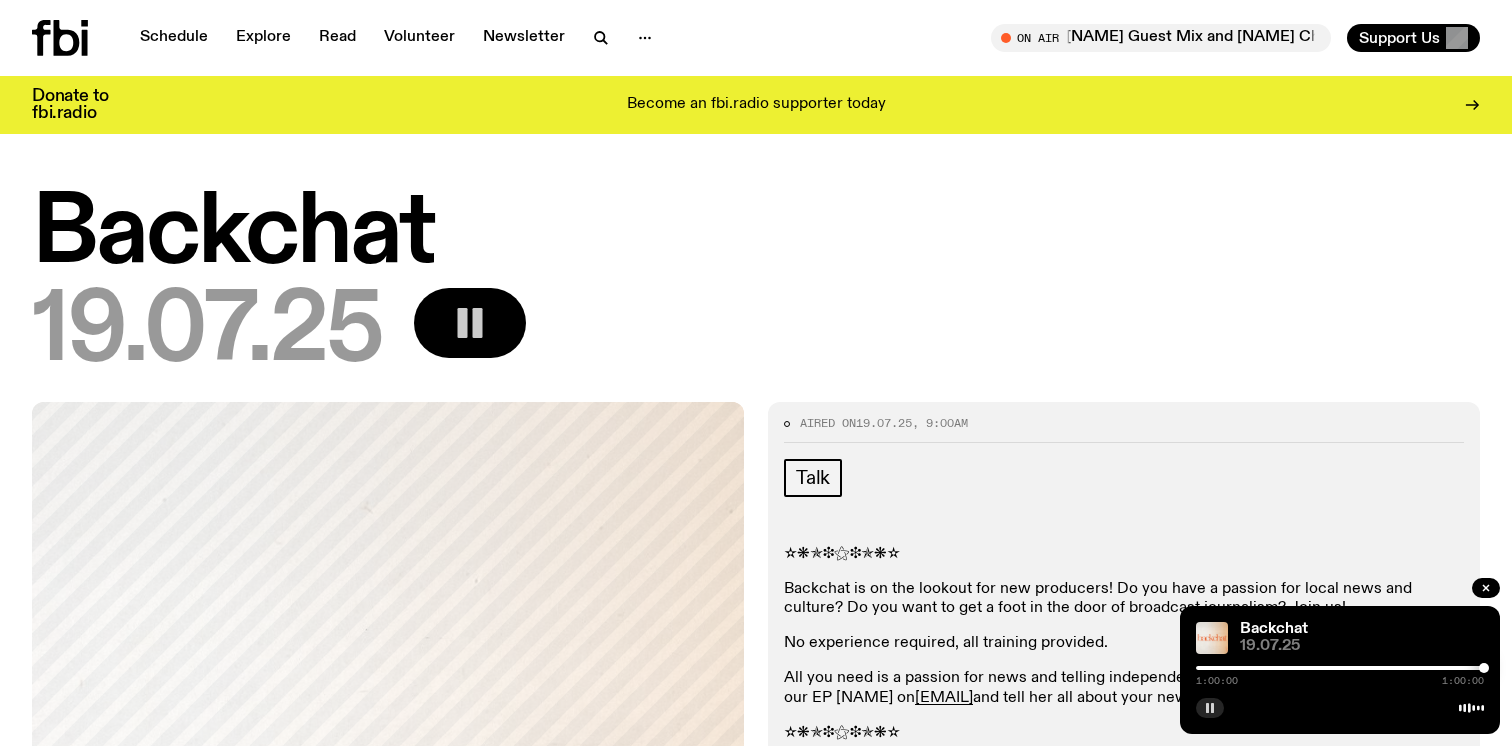 drag, startPoint x: 1482, startPoint y: 668, endPoint x: 1508, endPoint y: 668, distance: 26 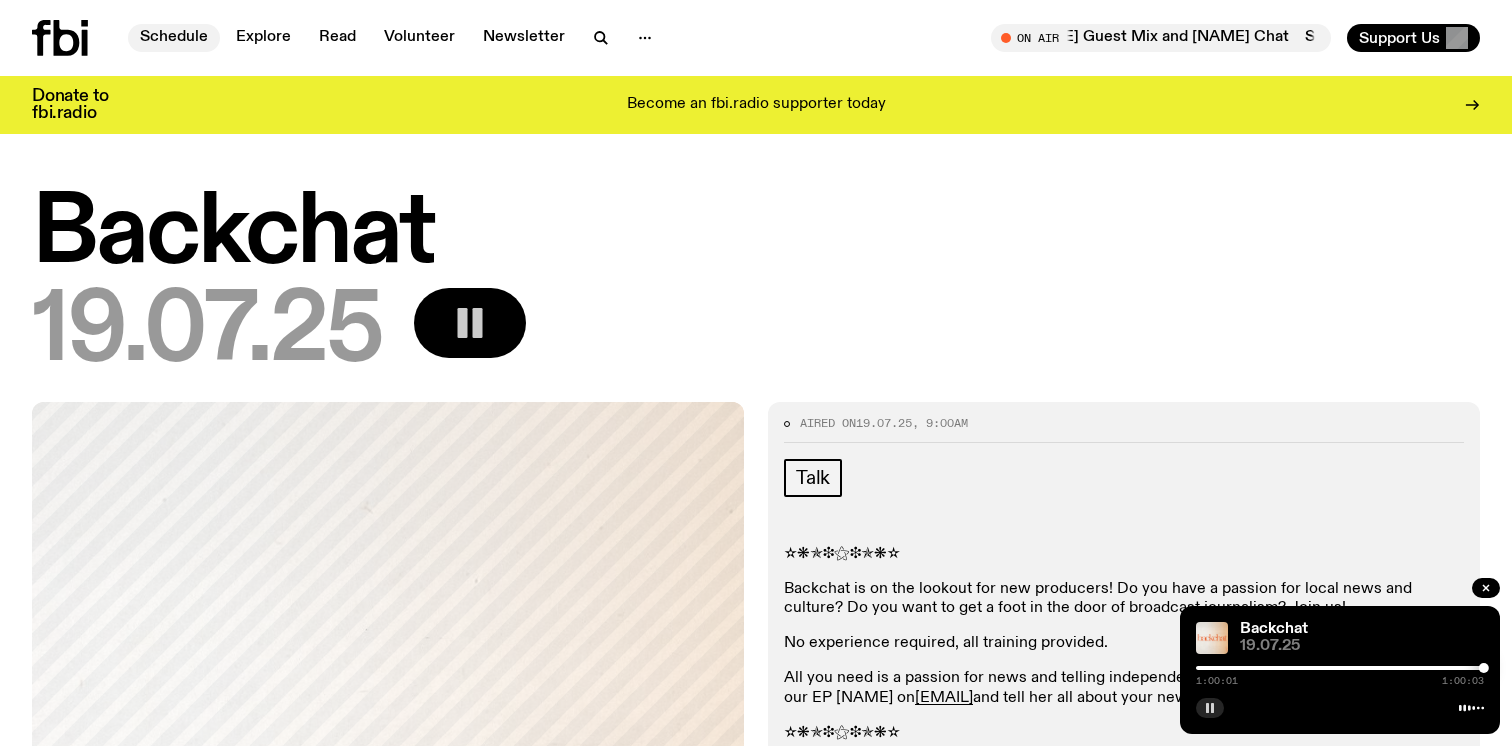 click on "Schedule" at bounding box center (174, 38) 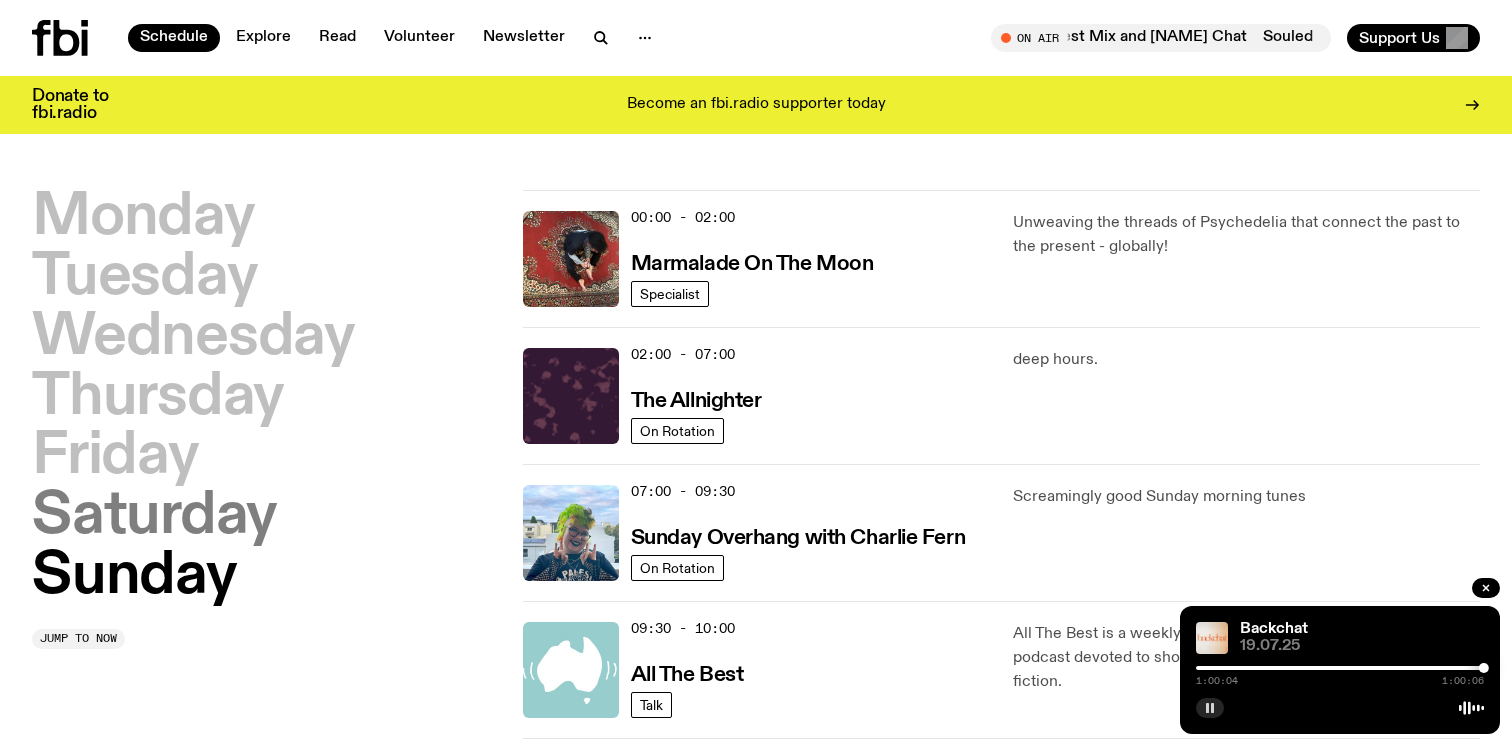 click on "Saturday" at bounding box center (154, 517) 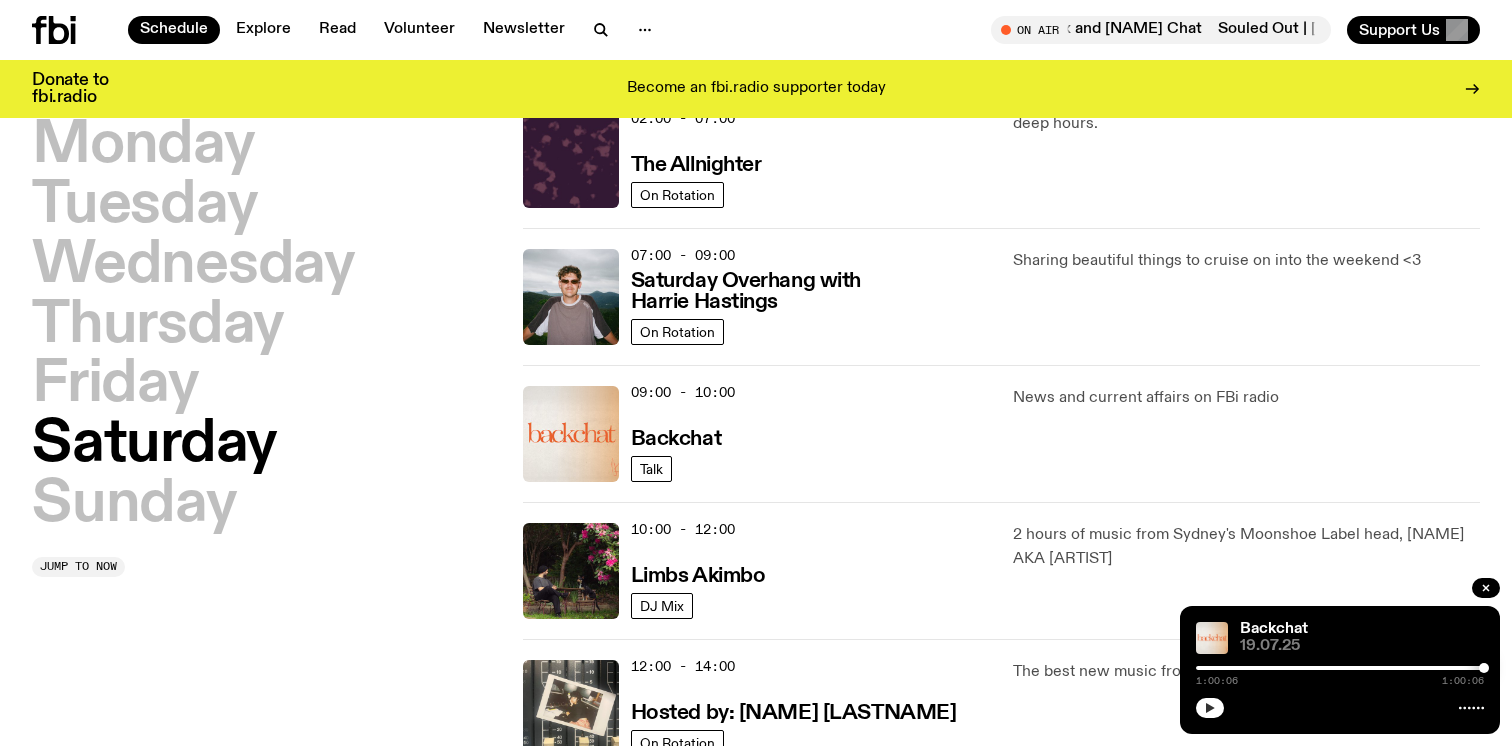 scroll, scrollTop: 227, scrollLeft: 0, axis: vertical 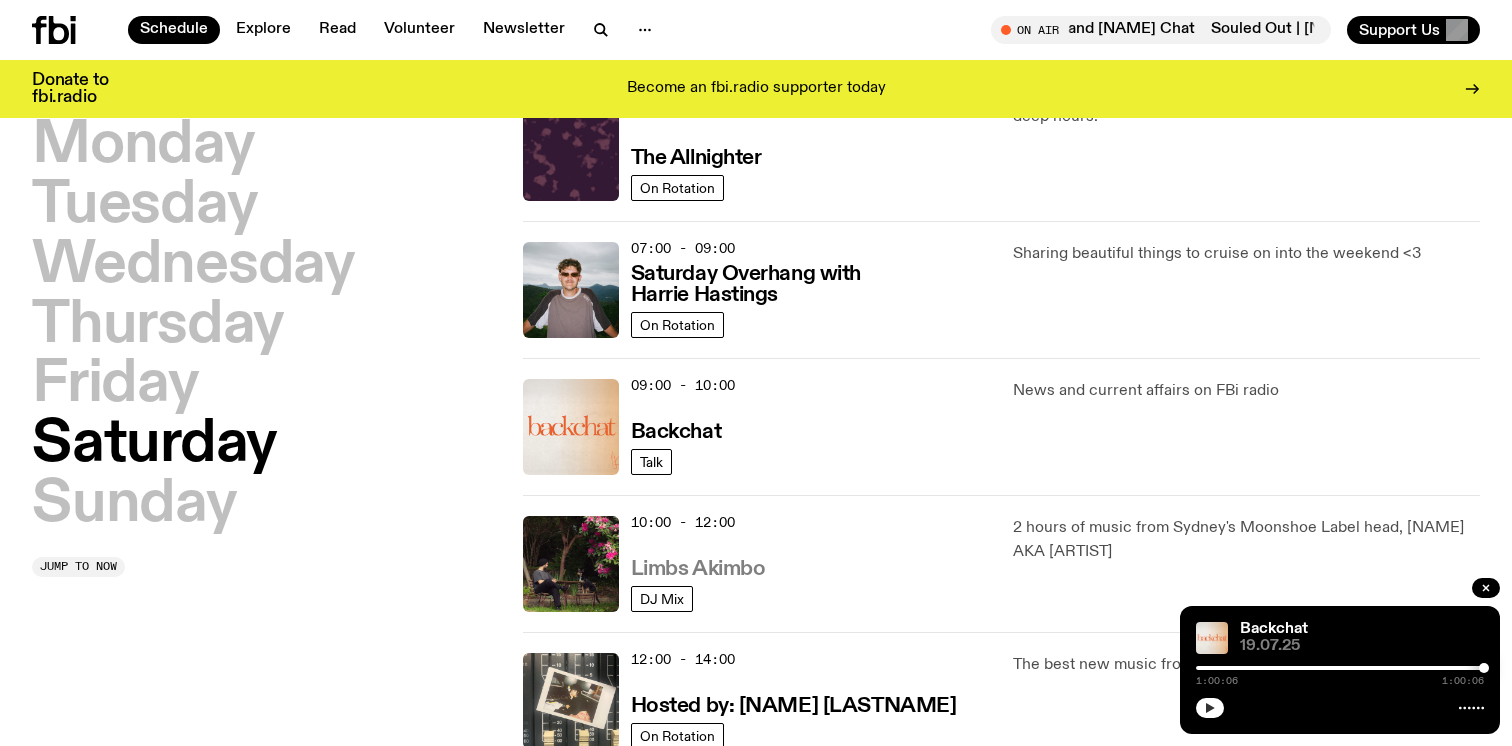 click on "Limbs Akimbo" at bounding box center [698, 569] 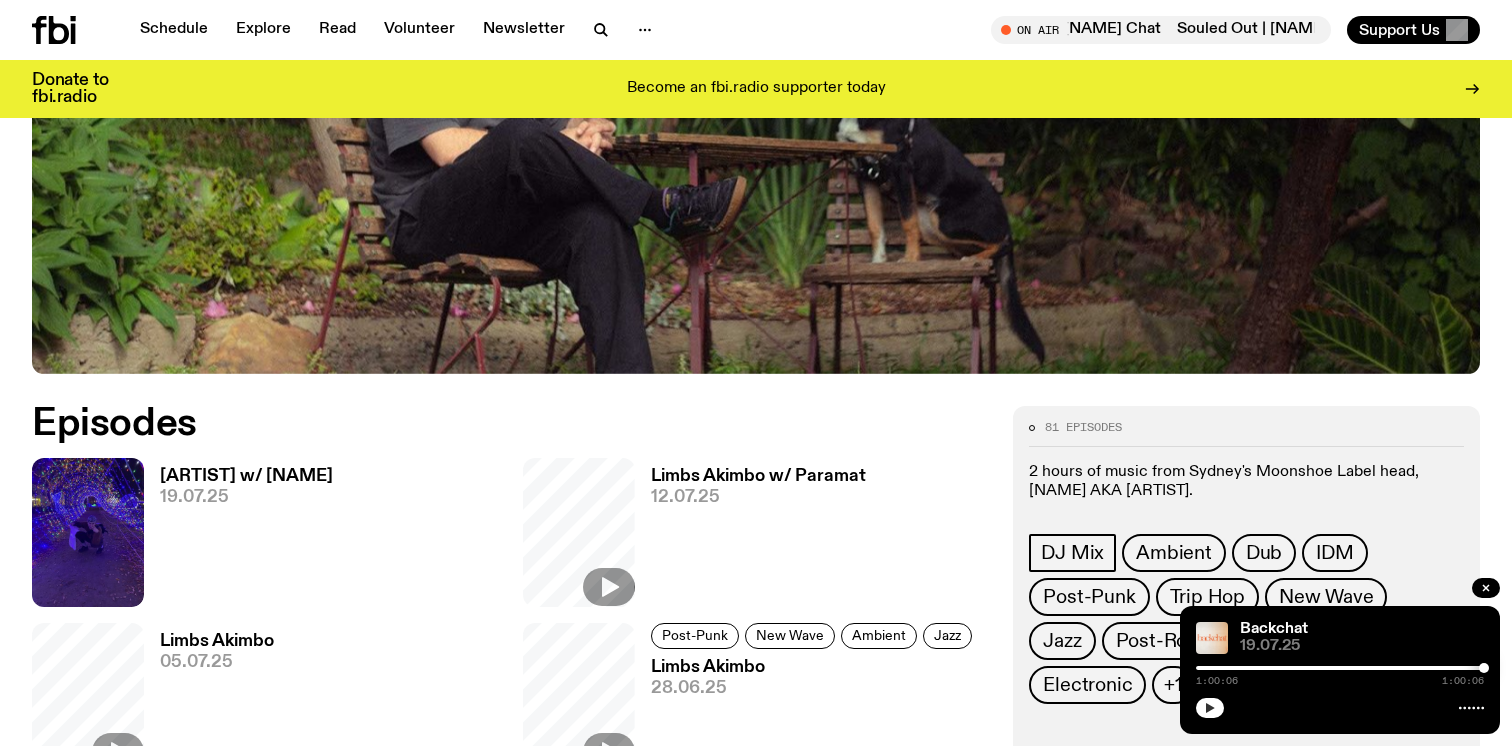 scroll, scrollTop: 848, scrollLeft: 0, axis: vertical 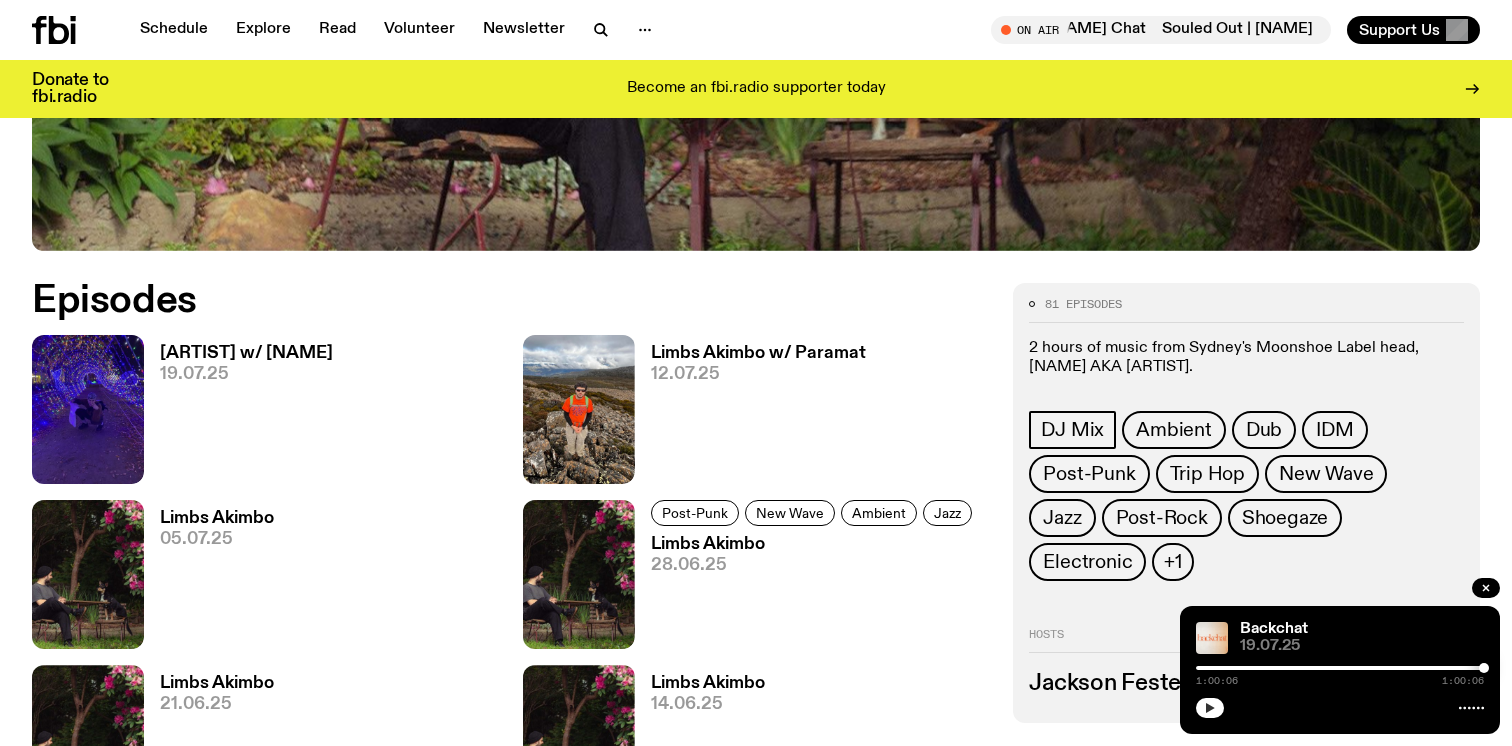 click on "[ARTIST] w/ [NAME]" at bounding box center [246, 353] 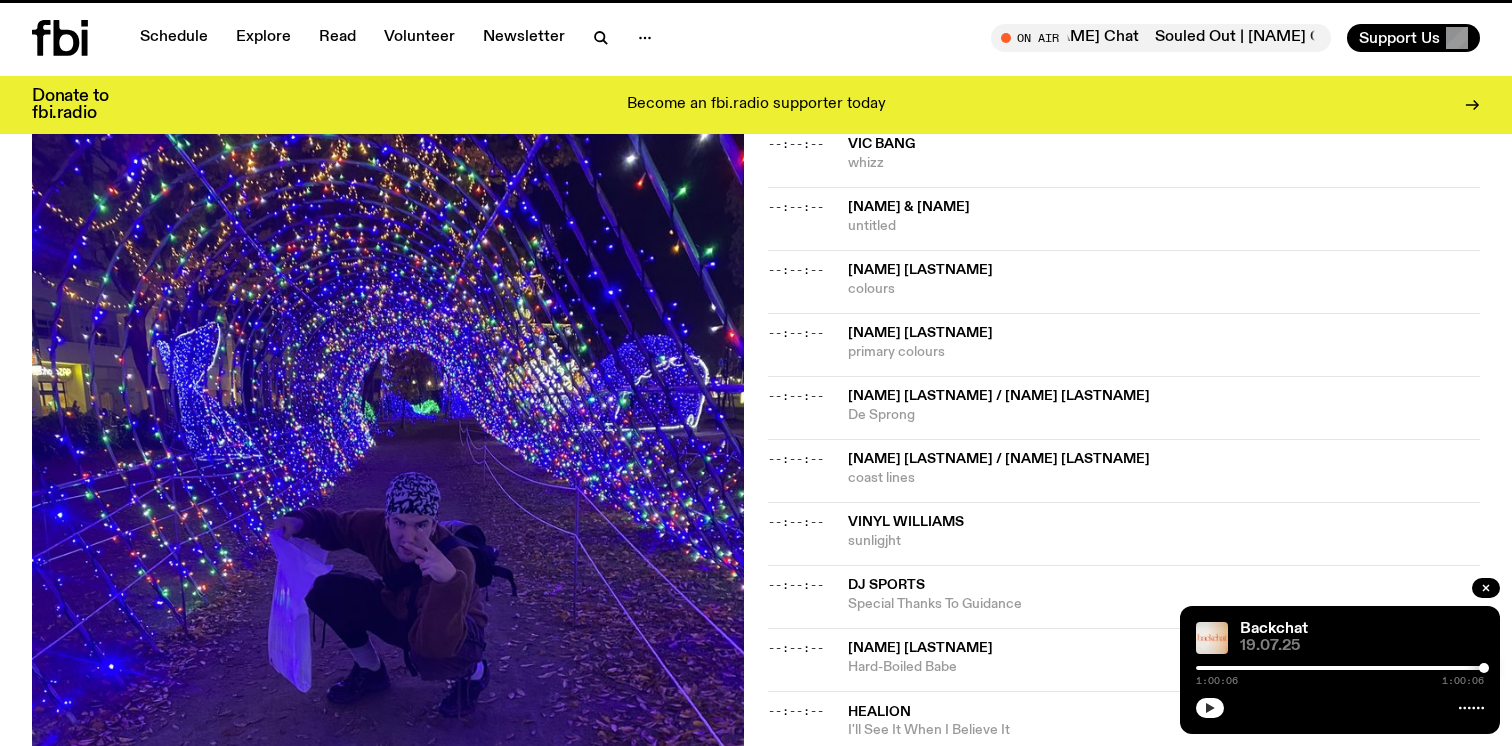 scroll, scrollTop: 0, scrollLeft: 0, axis: both 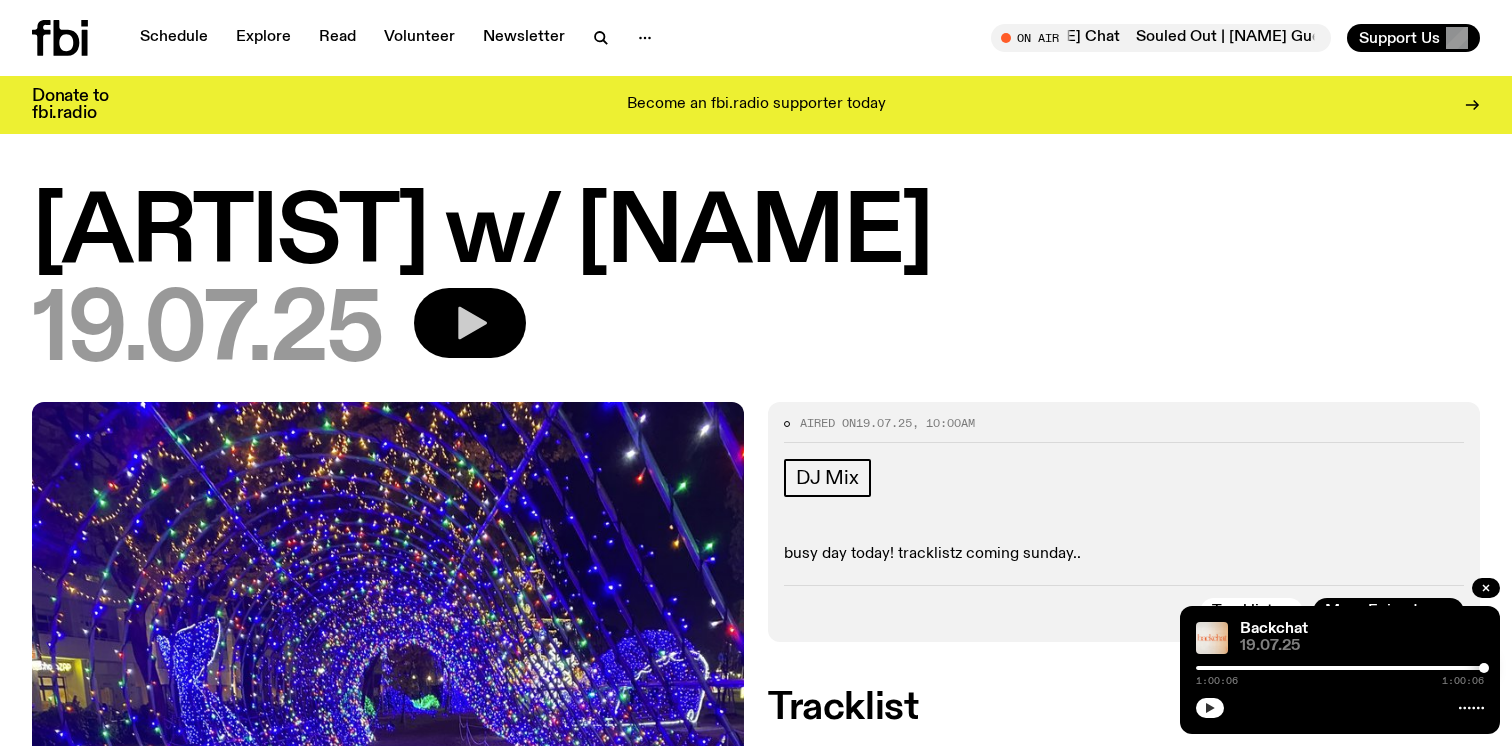 click 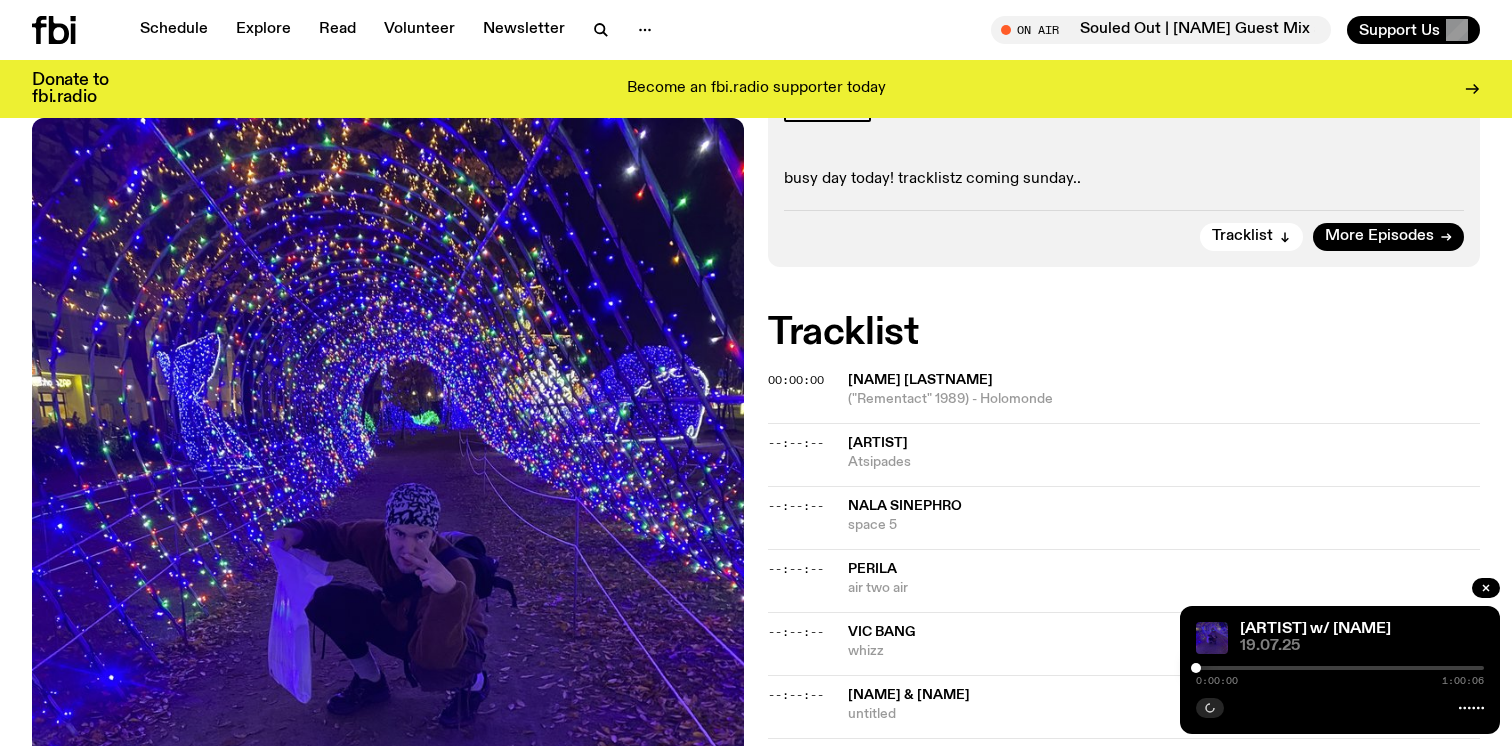 scroll, scrollTop: 391, scrollLeft: 0, axis: vertical 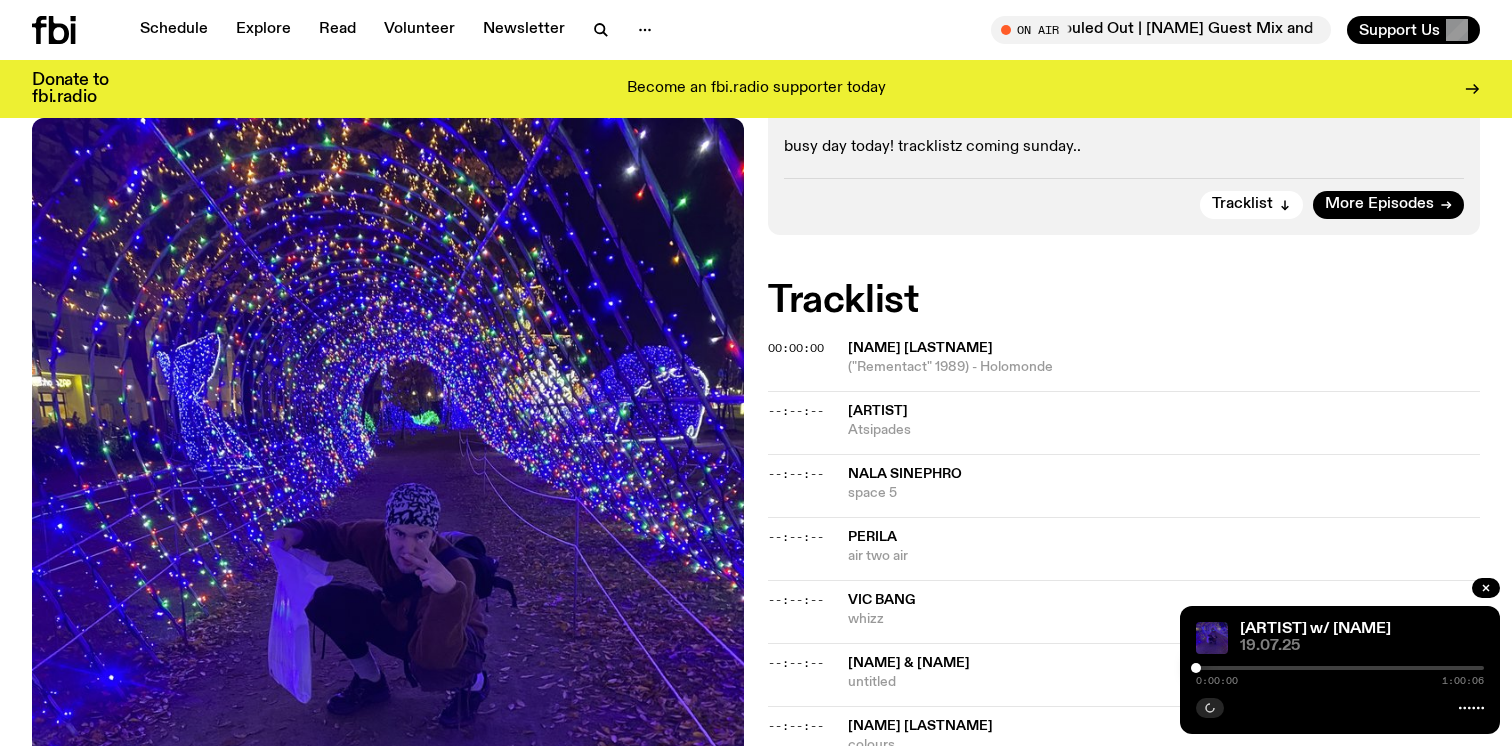 click on "Aired on  19.07.25 , 10:00am DJ Mix busy day today! tracklistz coming sunday.. Tracklist More Episodes Tracklist 00:00:00 [NAME] [LASTNAME] ("Rementact" 1989) - Holomonde --:--:-- [ARTIST] [ARTIST] --:--:-- [ARTIST] [ARTIST] --:--:-- [ARTIST] [ARTIST] air two air --:--:-- [ARTIST] [ARTIST] [ARTIST] --:--:-- [NAME] & [NAME] [ARTIST] --:--:-- [ARTIST] [ARTIST] [ARTIST] --:--:-- [ARTIST] [ARTIST] [ARTIST] --:--:-- [ARTIST] [ARTIST] [ARTIST] --:--:-- [NAME] [LASTNAME] / [NAME] [LASTNAME] [ARTIST] --:--:-- [ARTIST] [ARTIST] --:--:-- DJ Sports Special Thanks To Guidance --:--:-- [NAME] [LASTNAME] Hard-Boiled Babe --:--:-- [ARTIST] I'll See It When I Believe It --:--:-- [ARTIST] [ARTIST] --:--:-- [ARTIST] [ARTIST] --:--:-- [ARTIST] Myallet --:--:-- [ARTIST] dance party --:--:-- [NAME] & [NAME] Pourquoi" 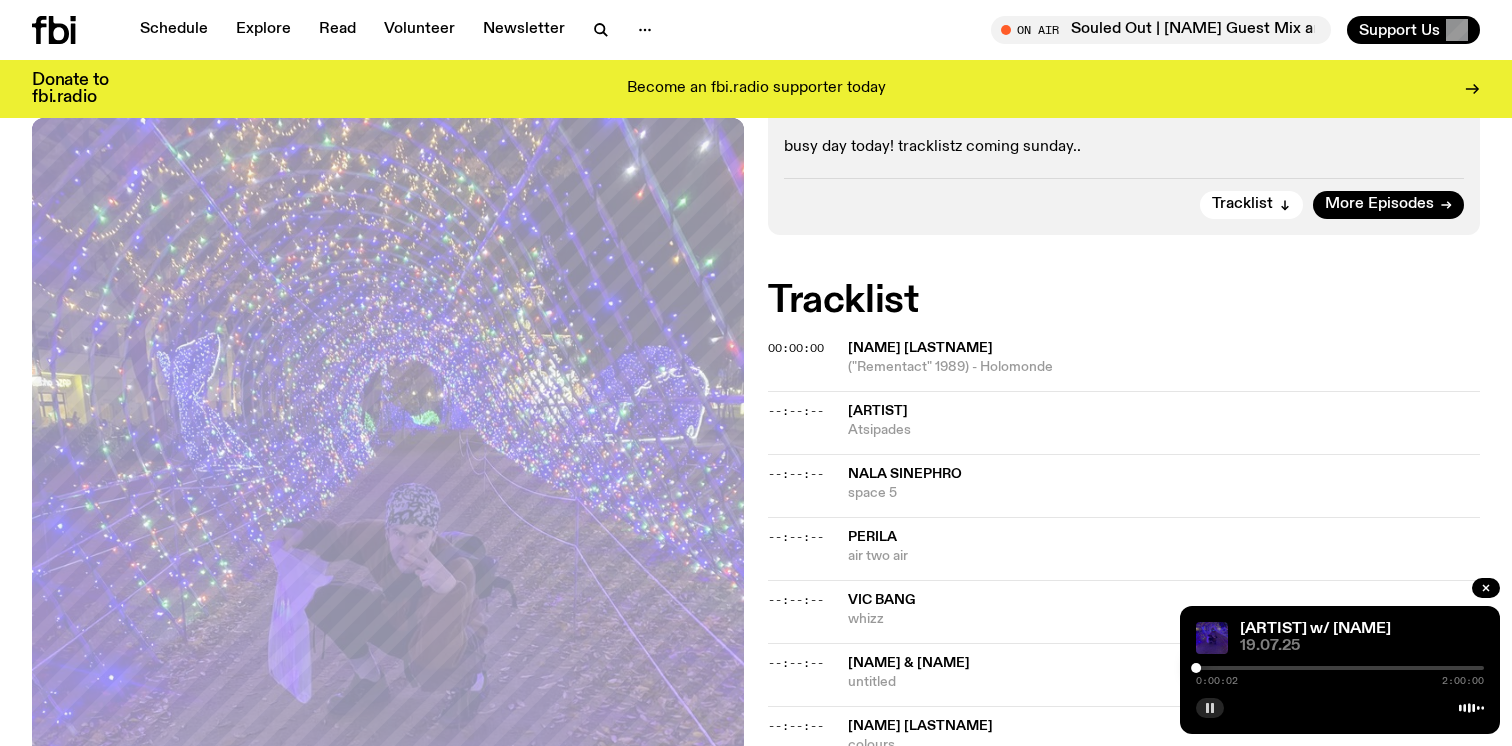 click at bounding box center (1196, 668) 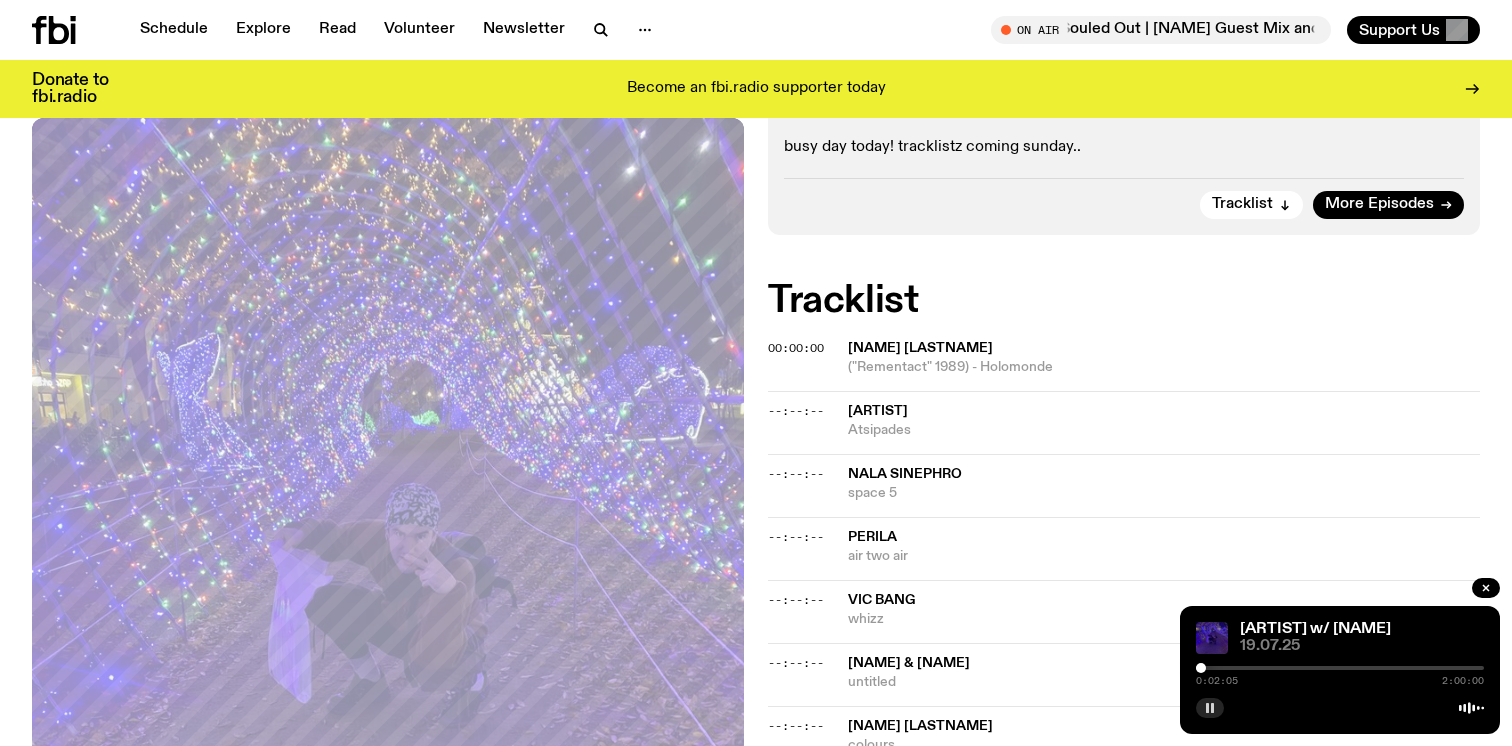 click at bounding box center (1201, 668) 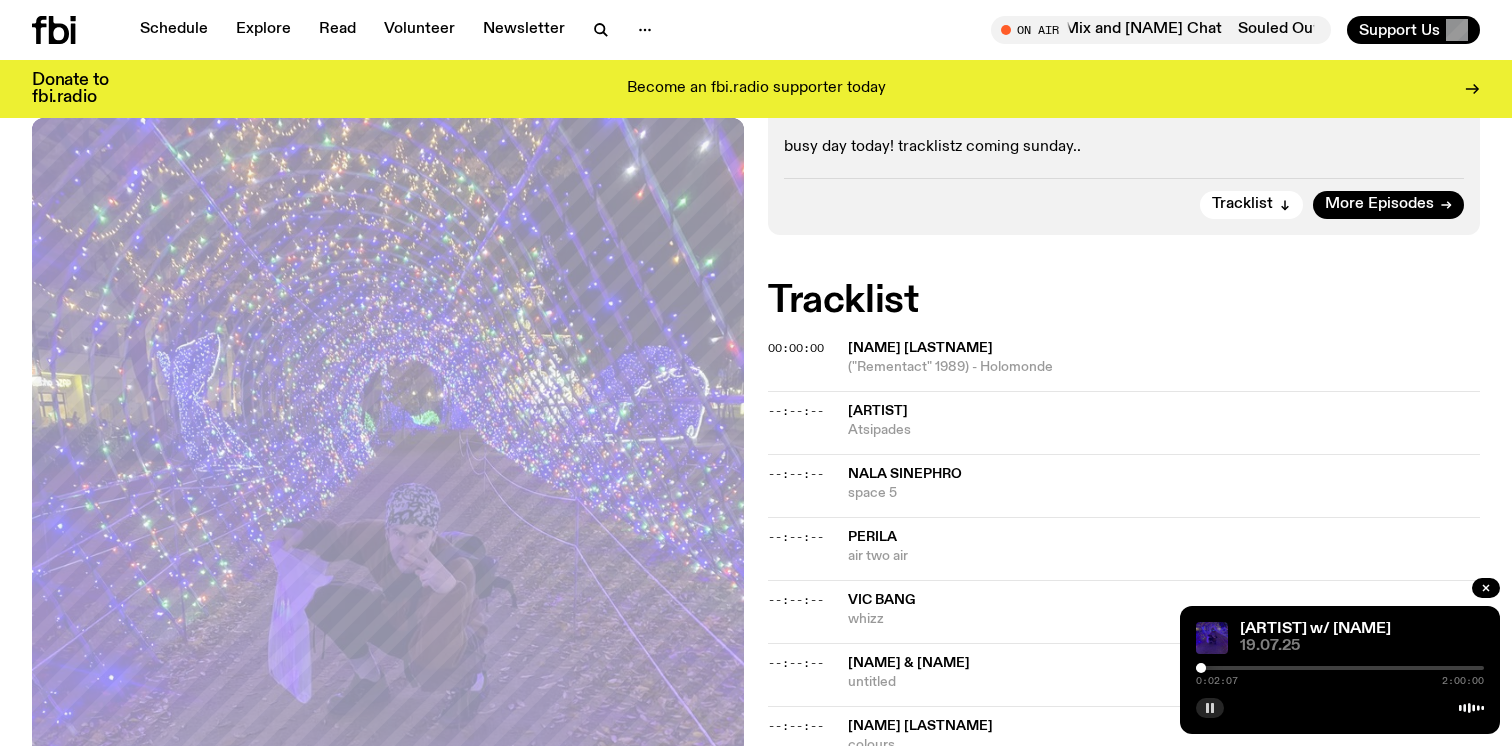 click at bounding box center [1201, 668] 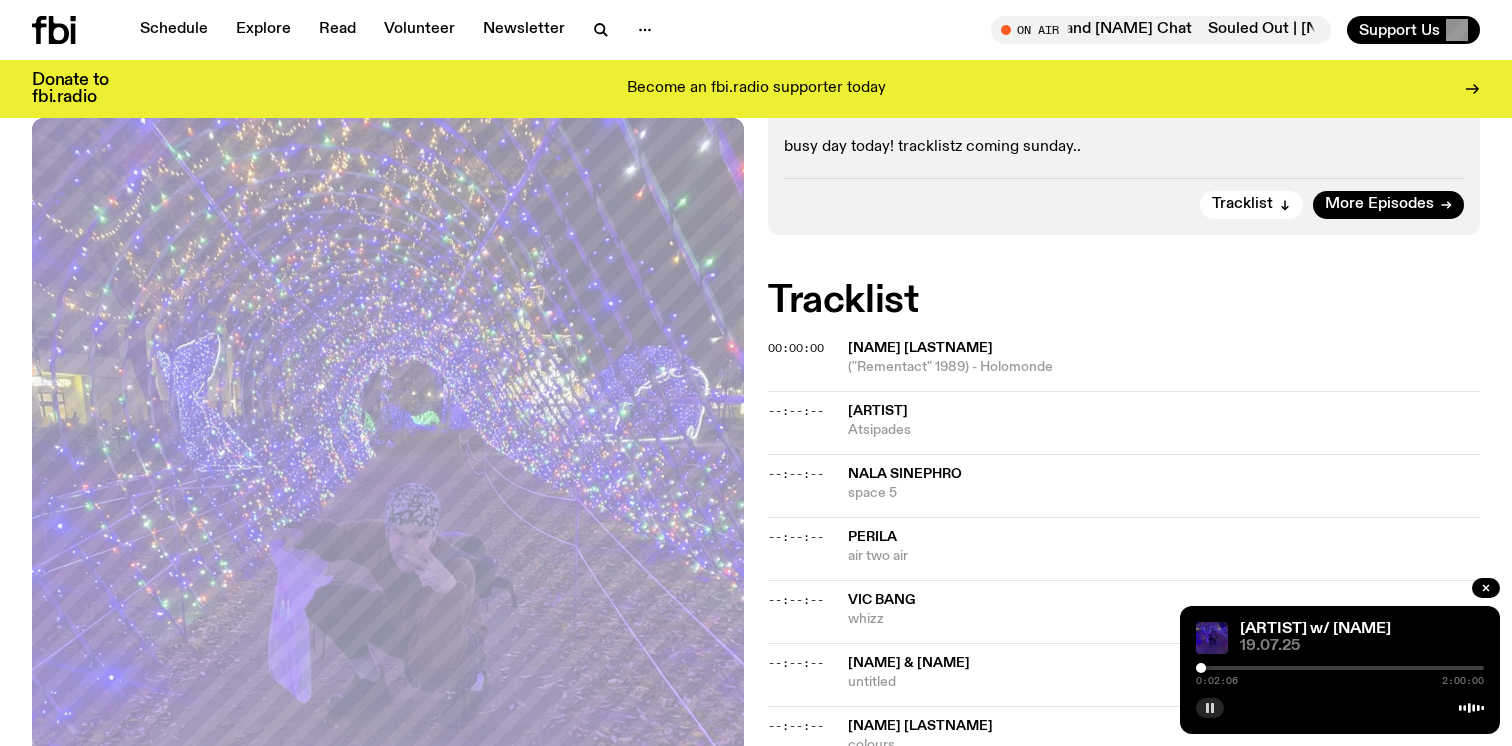 click at bounding box center (1201, 668) 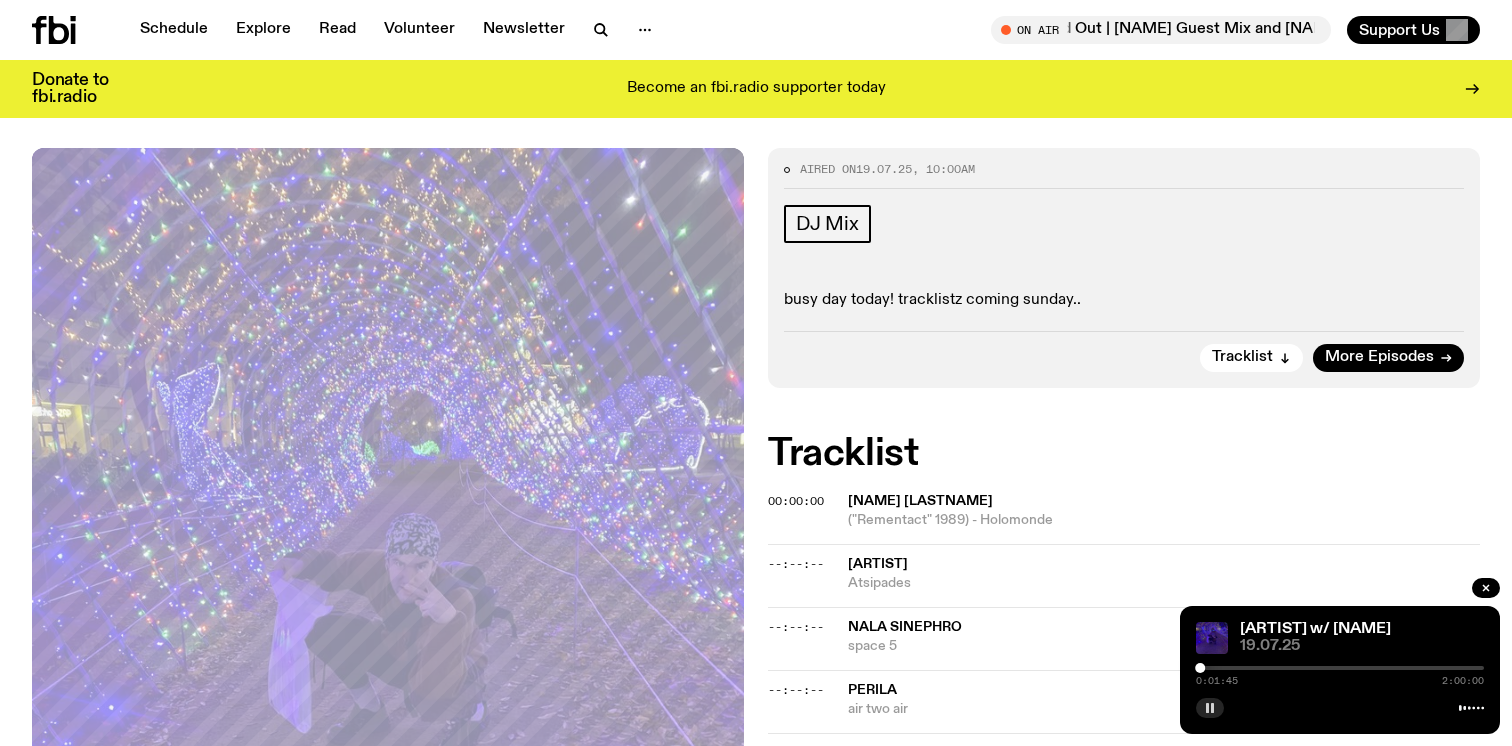 scroll, scrollTop: 250, scrollLeft: 0, axis: vertical 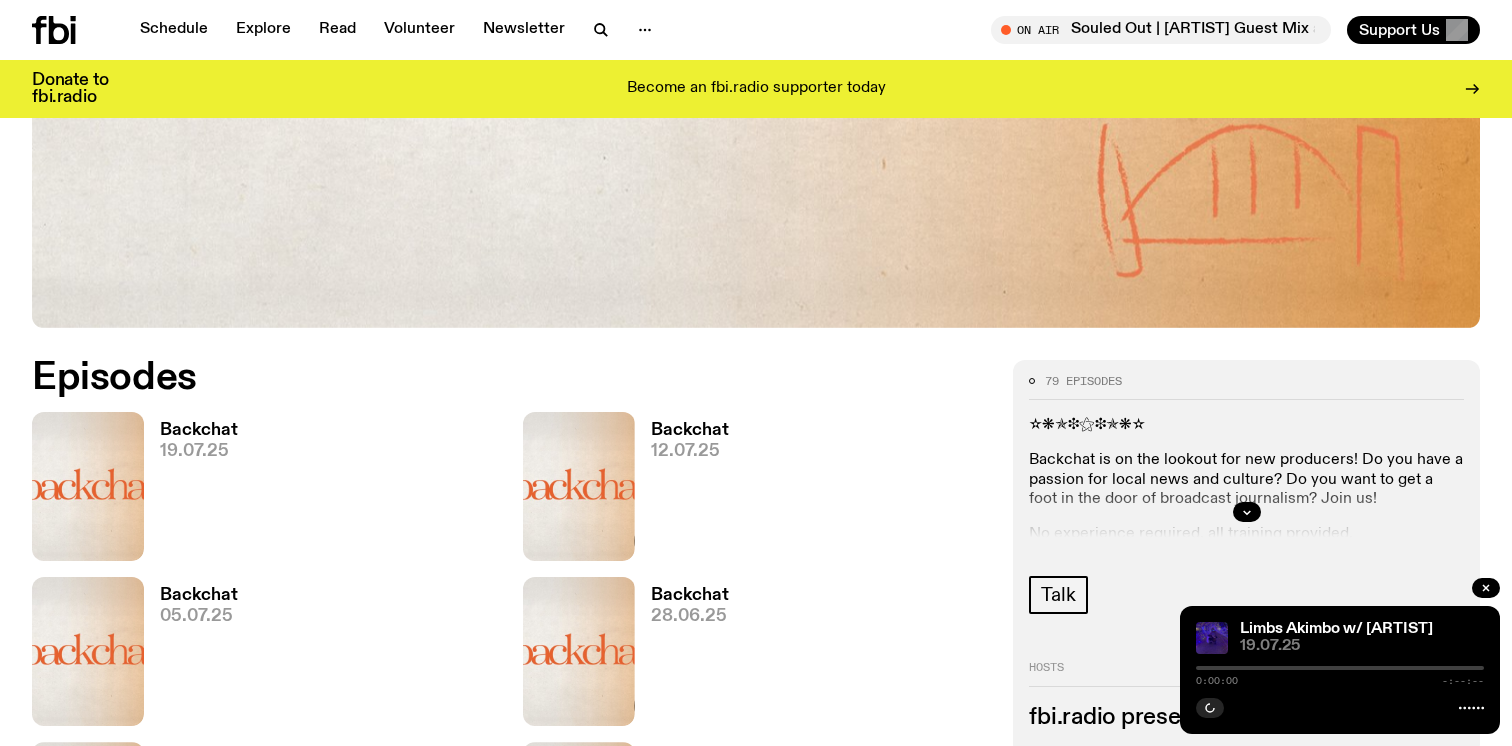 click on "Backchat" at bounding box center [199, 430] 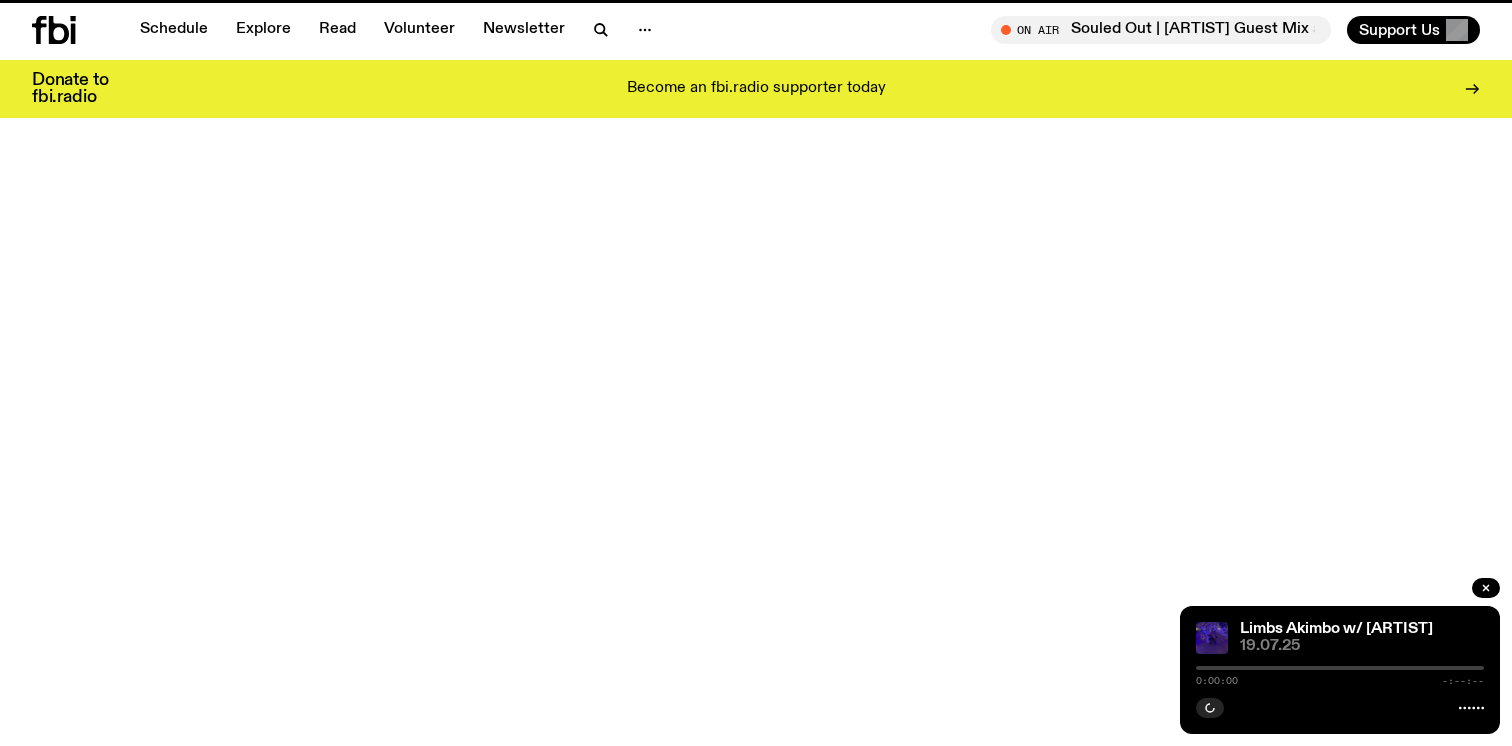 scroll, scrollTop: 0, scrollLeft: 0, axis: both 